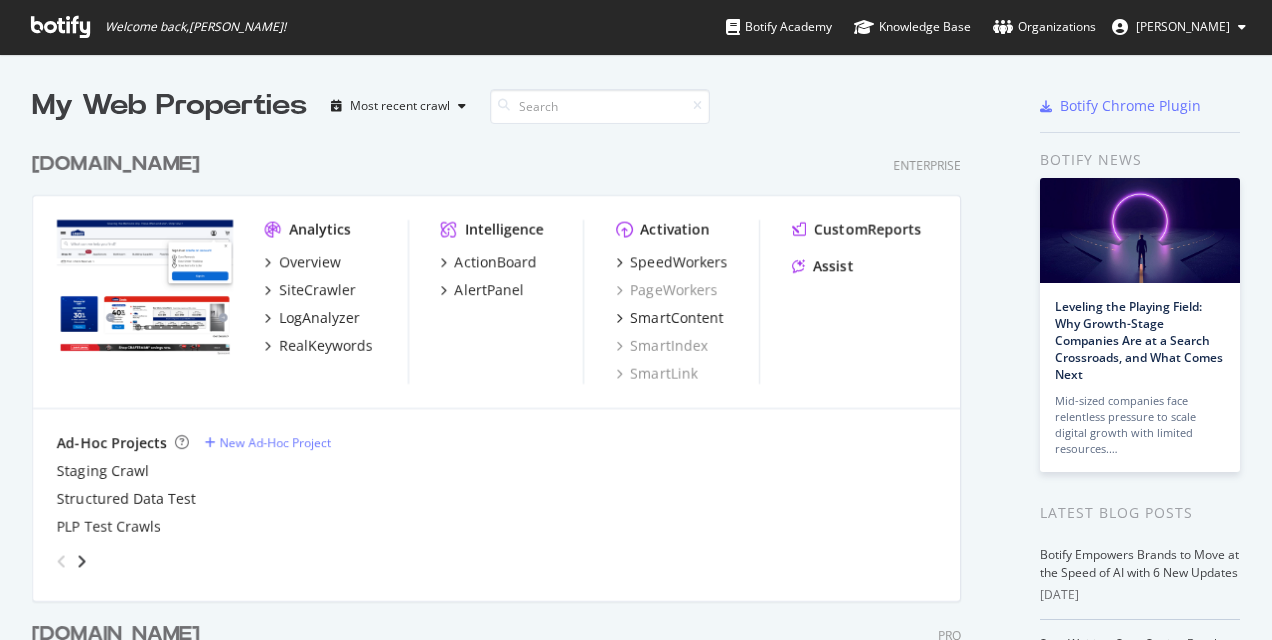 scroll, scrollTop: 0, scrollLeft: 0, axis: both 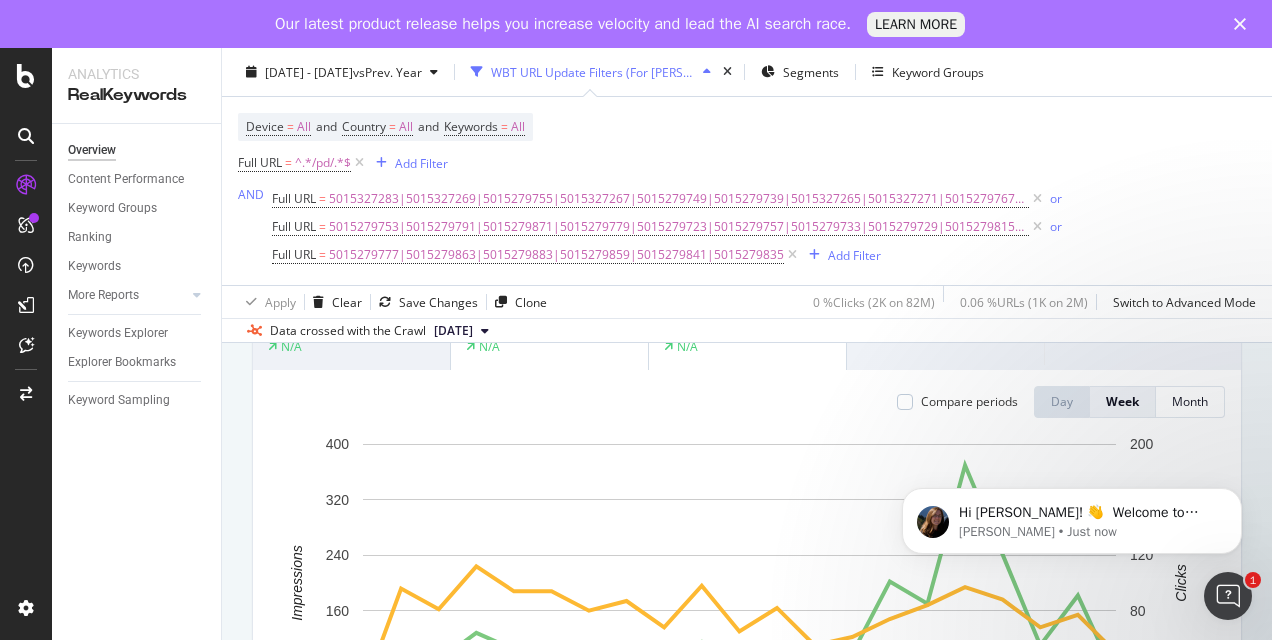 click on "Our latest product release helps you increase velocity and lead the AI search race. LEARN MORE" at bounding box center (636, 24) 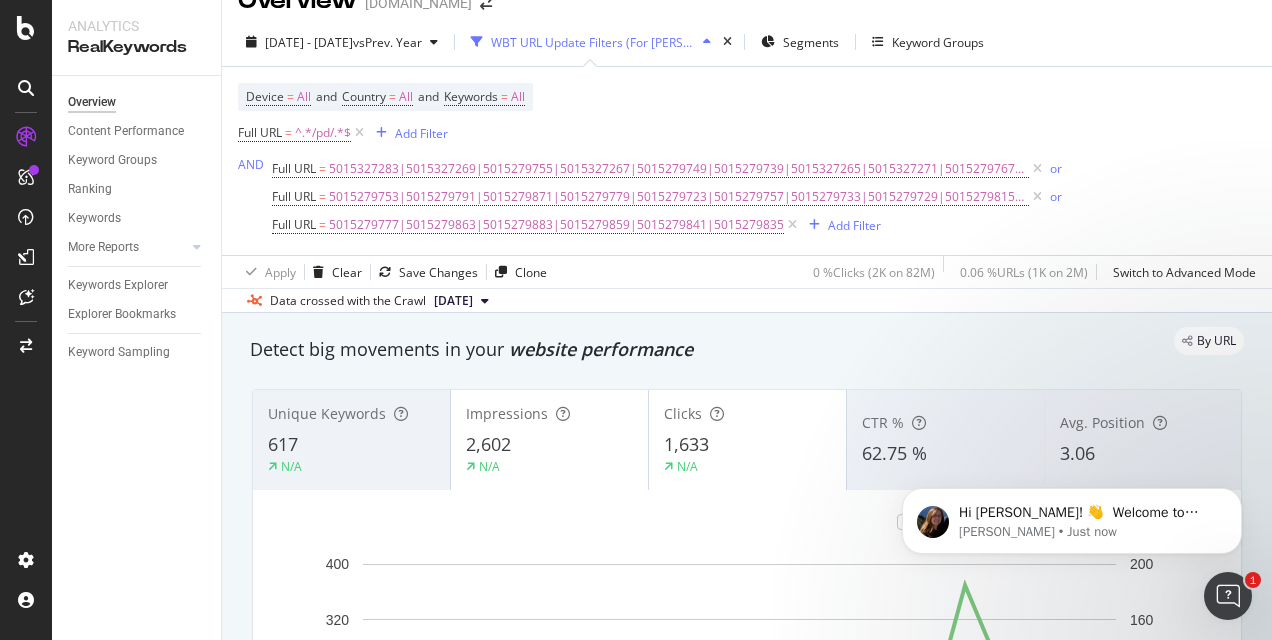 scroll, scrollTop: 0, scrollLeft: 0, axis: both 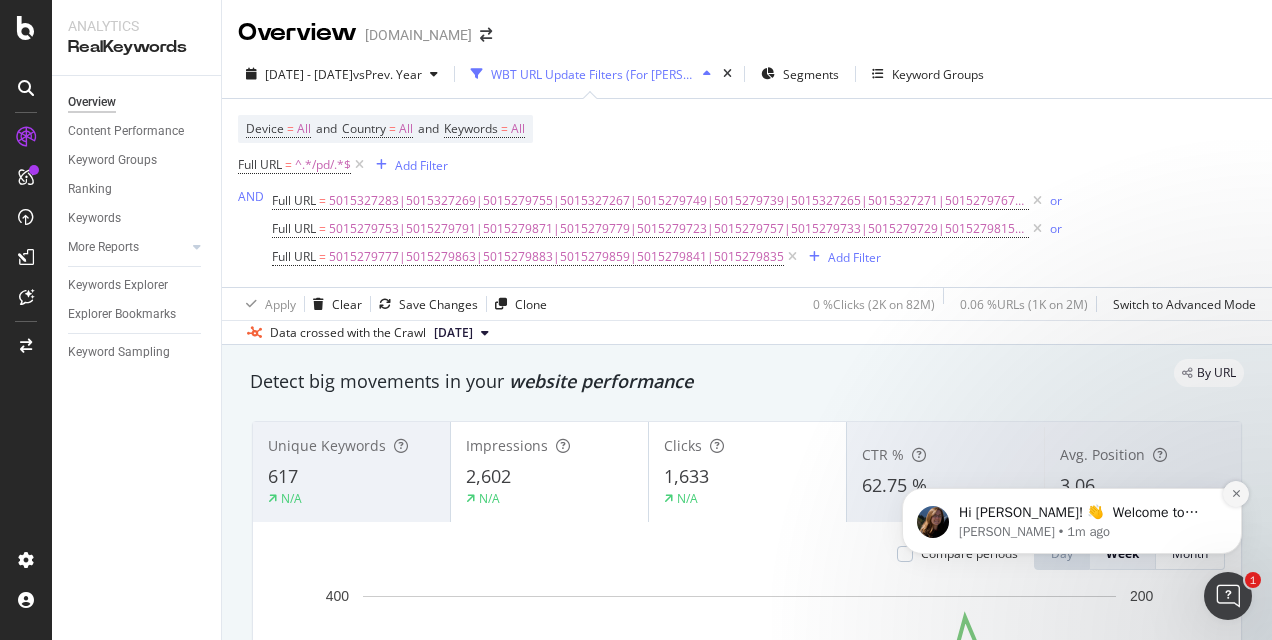 click 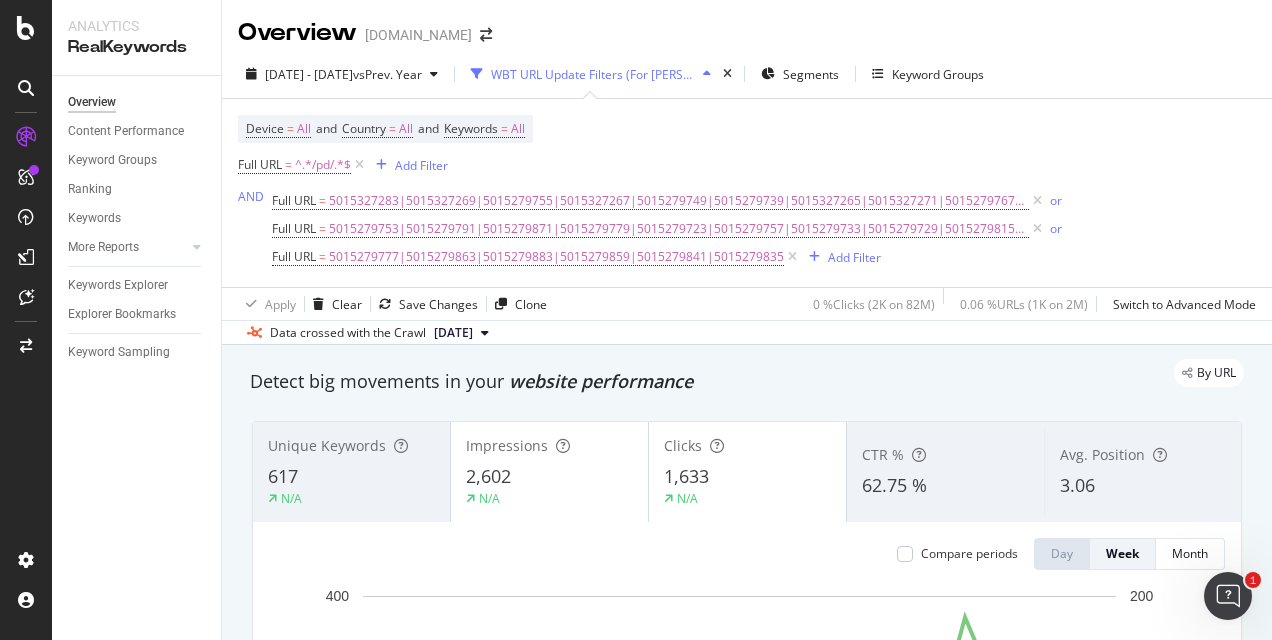scroll, scrollTop: 100, scrollLeft: 0, axis: vertical 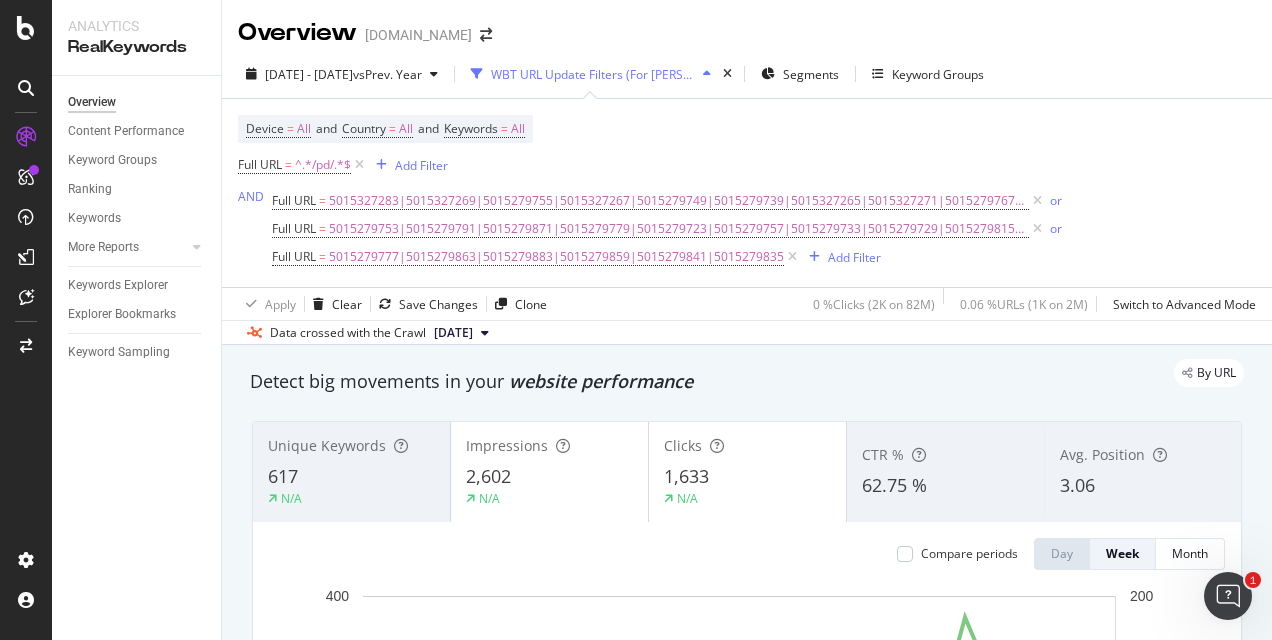 click on "[DATE]" at bounding box center (453, 333) 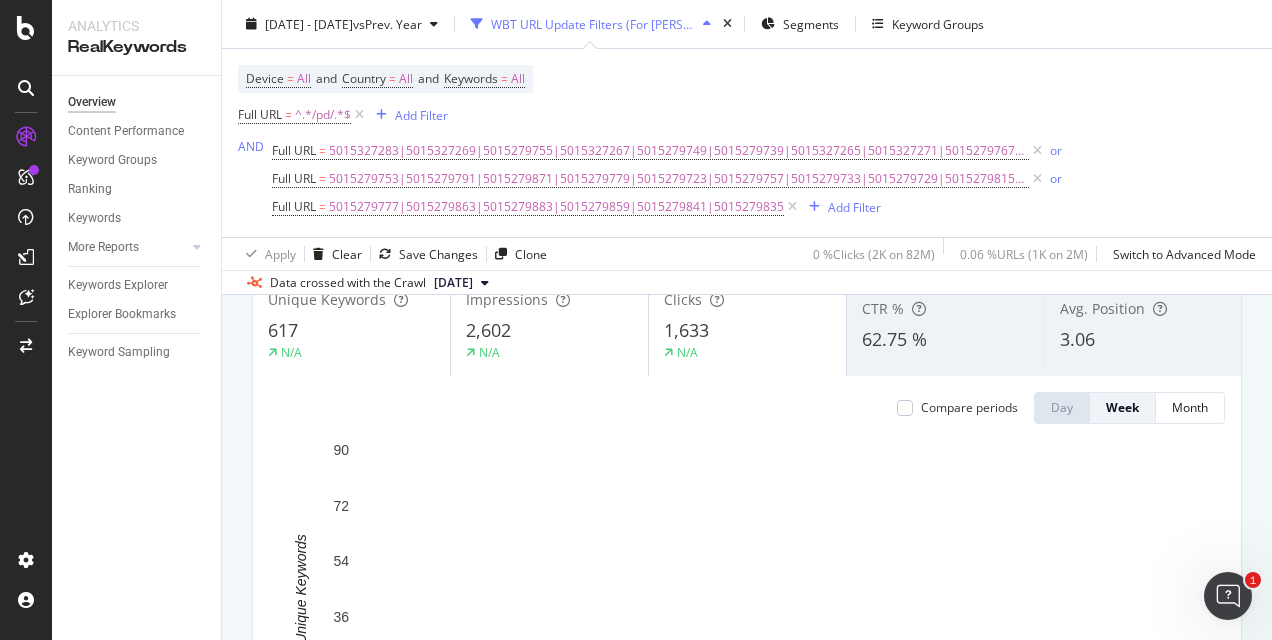 scroll, scrollTop: 100, scrollLeft: 0, axis: vertical 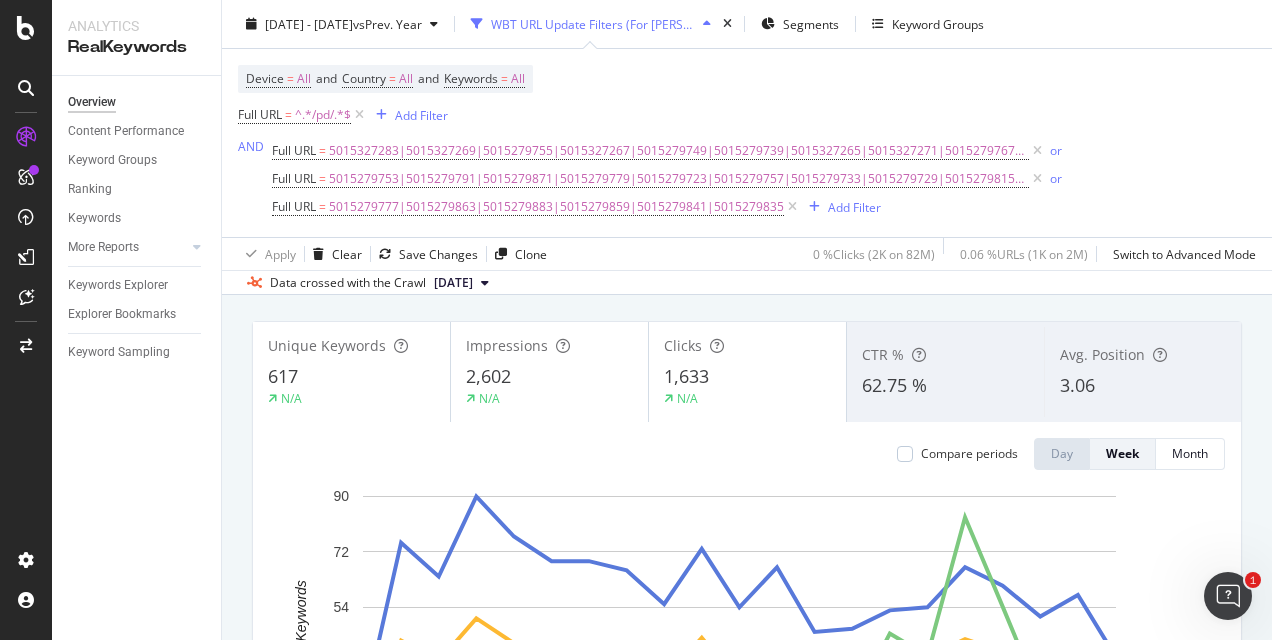 click on "Device   =     All  and  Country   =     All  and  Keywords   =     All Full URL   =     ^.*/pd/.*$ Add Filter AND Full URL   =     5015327283|5015327269|5015279755|5015327267|5015279749|5015279739|5015327265|5015327271|5015279767|5015327273|5015279851|5015327275|5015279785|5015279857|5015279799|5015279819|5015279765|5015279743|5015279771|5015279875|5015279737|5015279805|5015279881|5015279789|5015279829|5015279715|5015279741|5015279725|5015279751|5015279763|5015279825|5015279797|5015279775|5015279877|5015279869|5015279801|5015279867|5015279759|5015279803|5015279813|5015279861|5015279773|5015279887|5015279719 or Full URL   =     or Full URL   =     5015279777|5015279863|5015279883|5015279859|5015279841|5015279835 Add Filter Apply Clear Save Changes Clone 0 %  Clicks ( 2K on 82M ) 0.06 %  URLs ( 1K on 2M ) Switch to Advanced Mode" at bounding box center (747, 159) 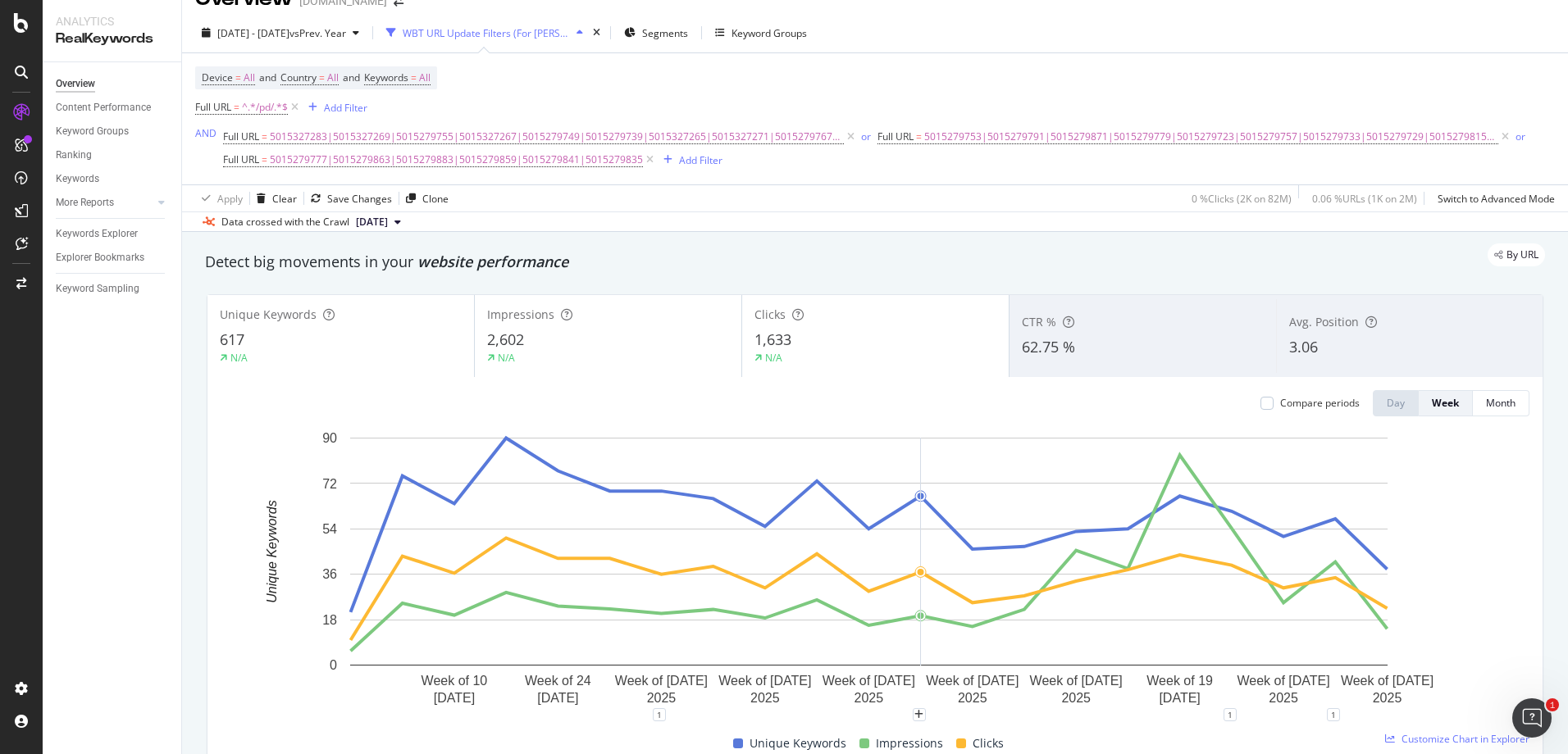 scroll, scrollTop: 0, scrollLeft: 0, axis: both 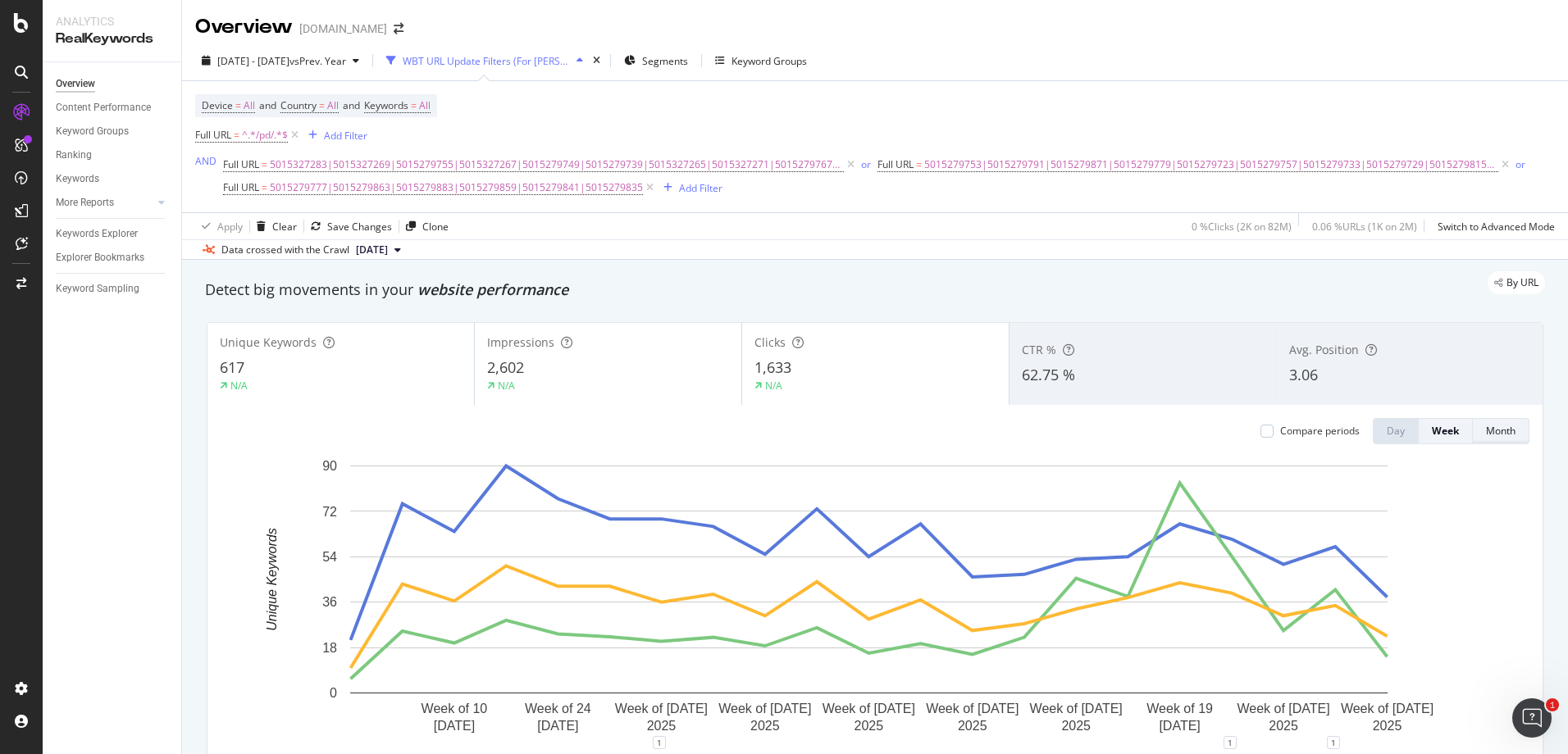 click on "Month" at bounding box center [1501, 431] 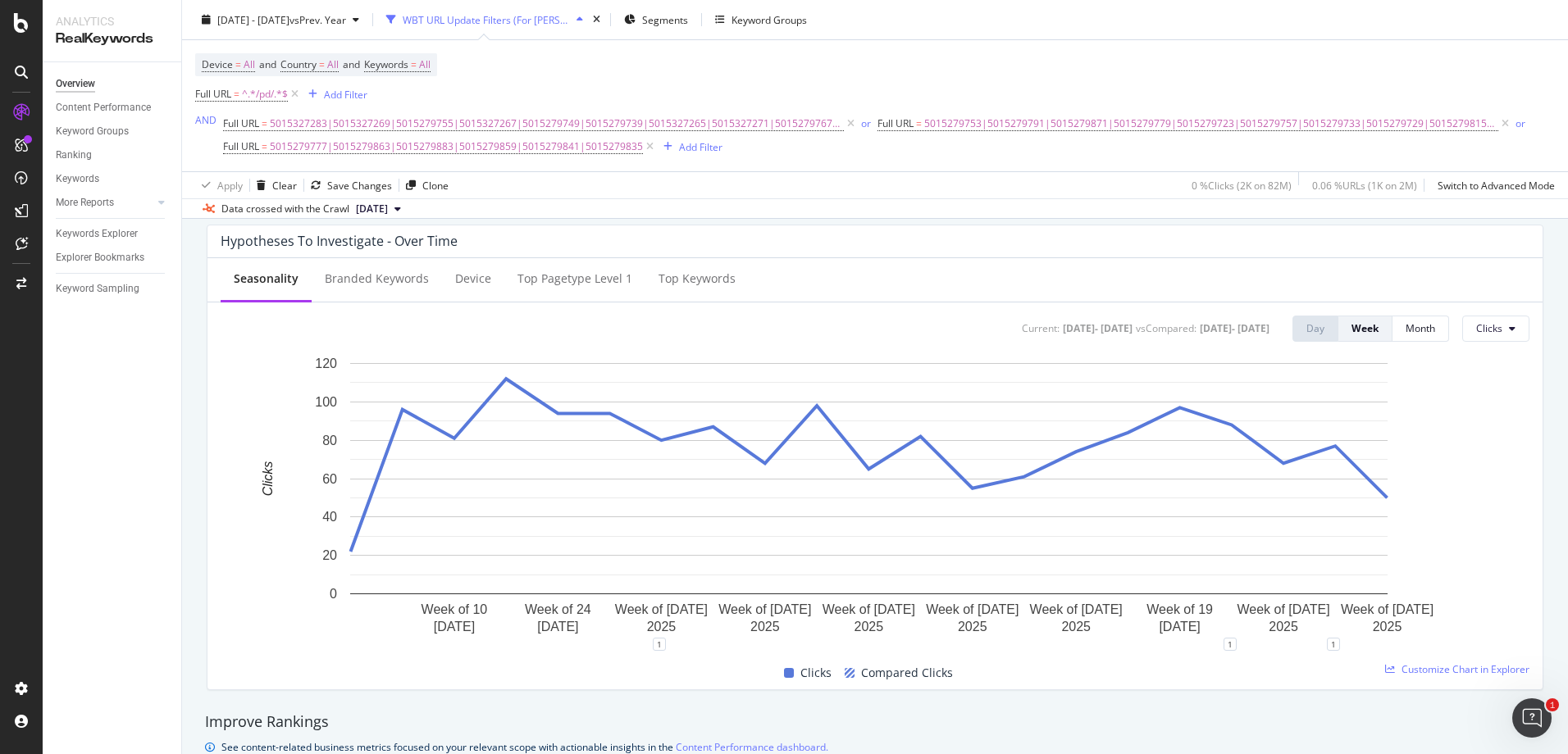 scroll, scrollTop: 656, scrollLeft: 0, axis: vertical 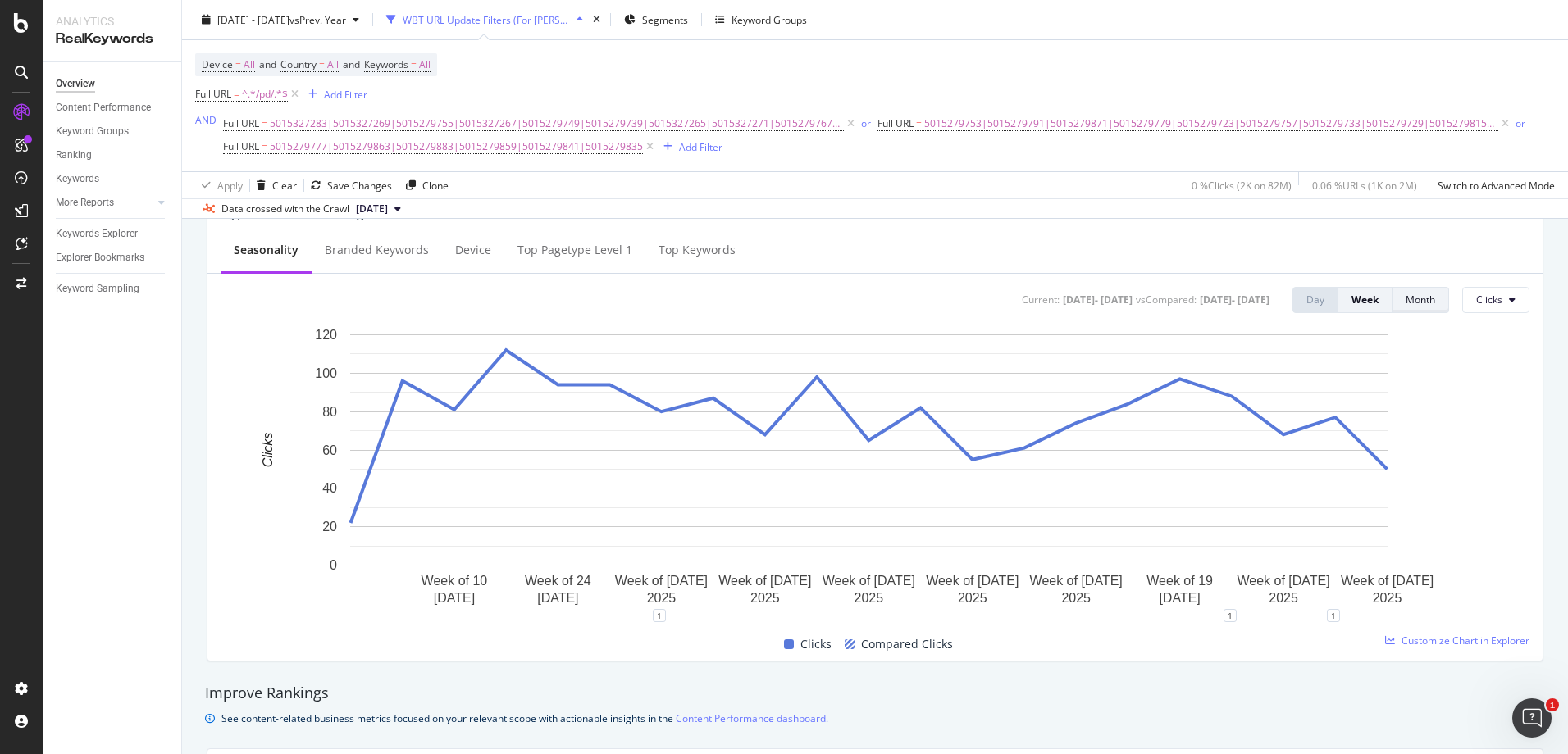 click on "Month" at bounding box center (1420, 299) 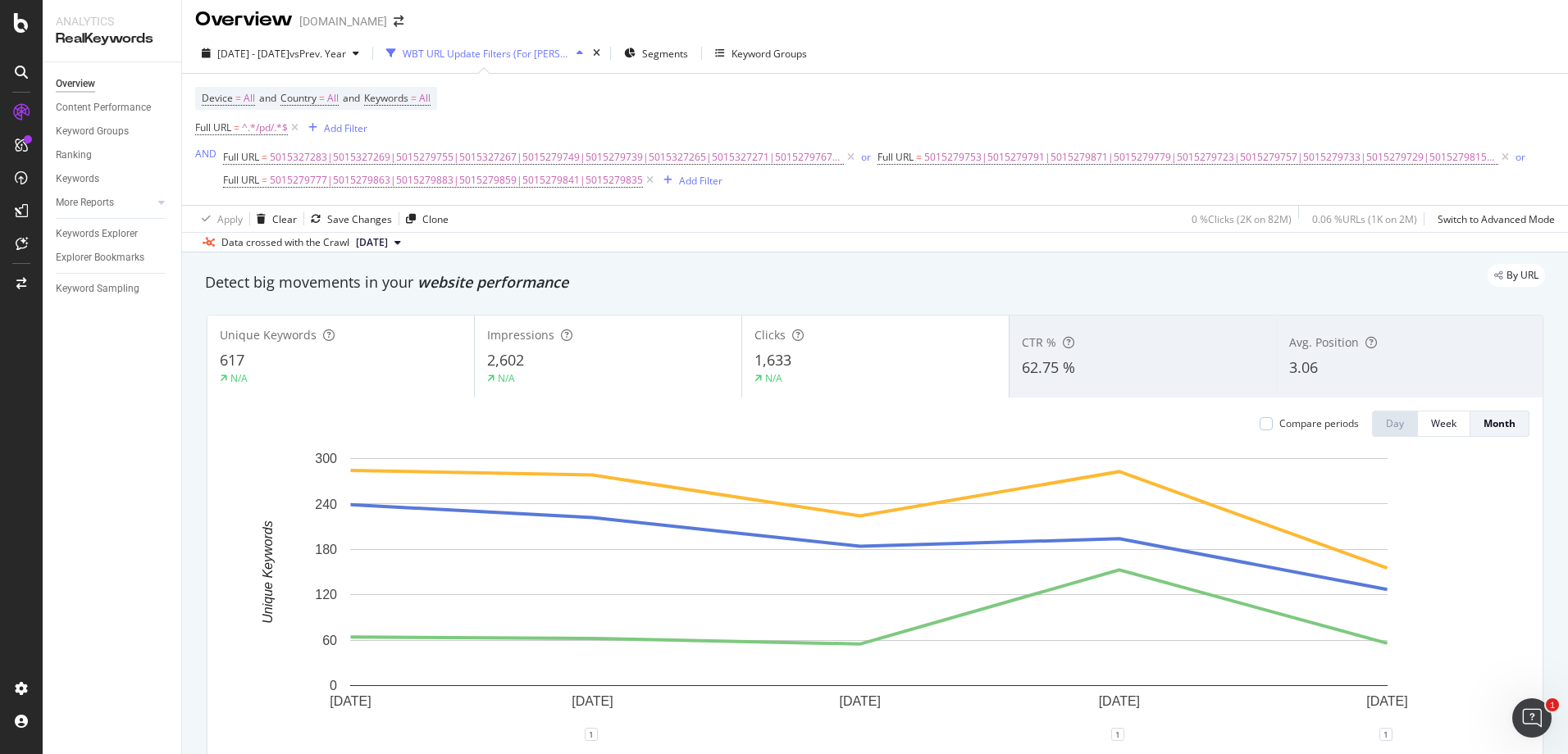 scroll, scrollTop: 0, scrollLeft: 0, axis: both 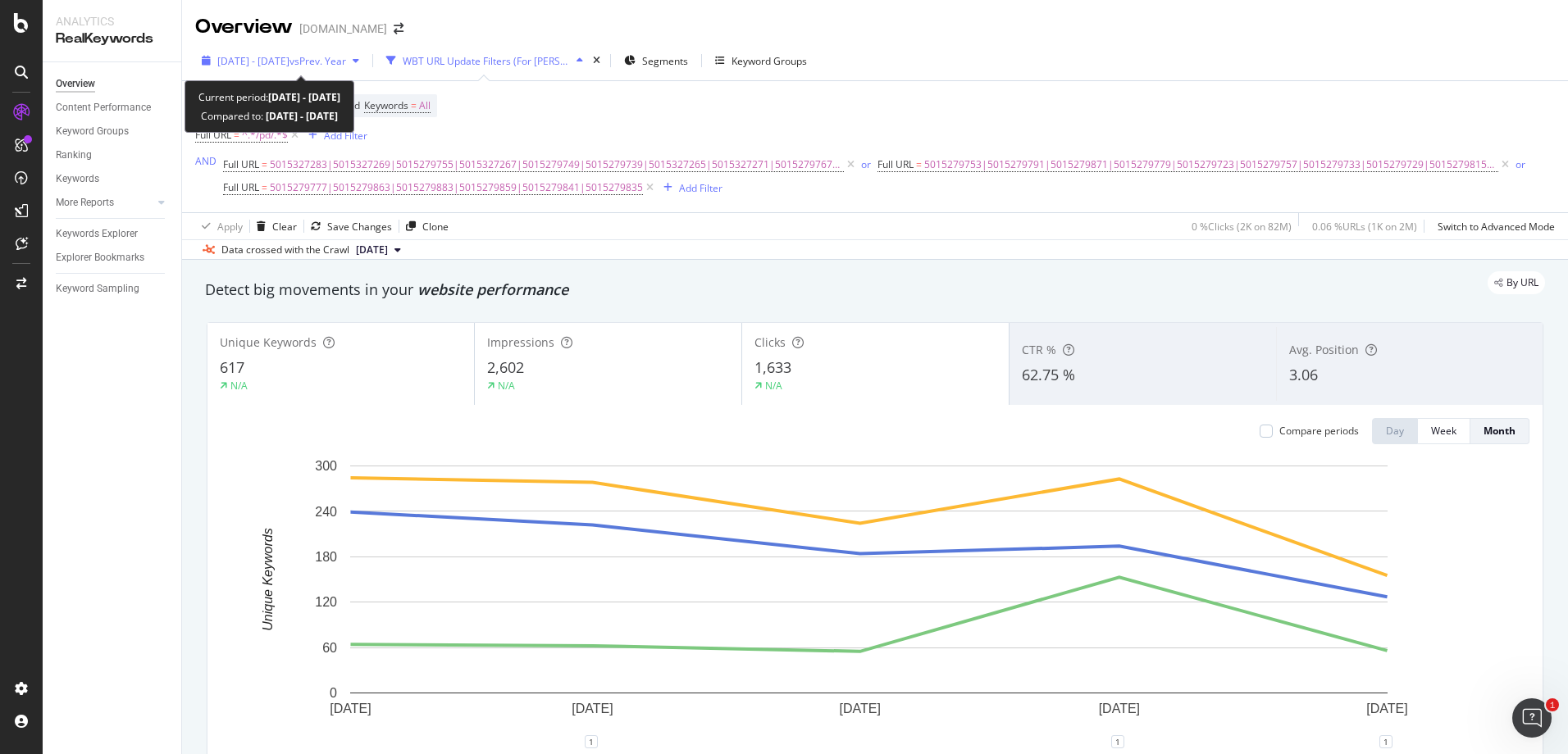 click on "[DATE] - [DATE]" at bounding box center [253, 61] 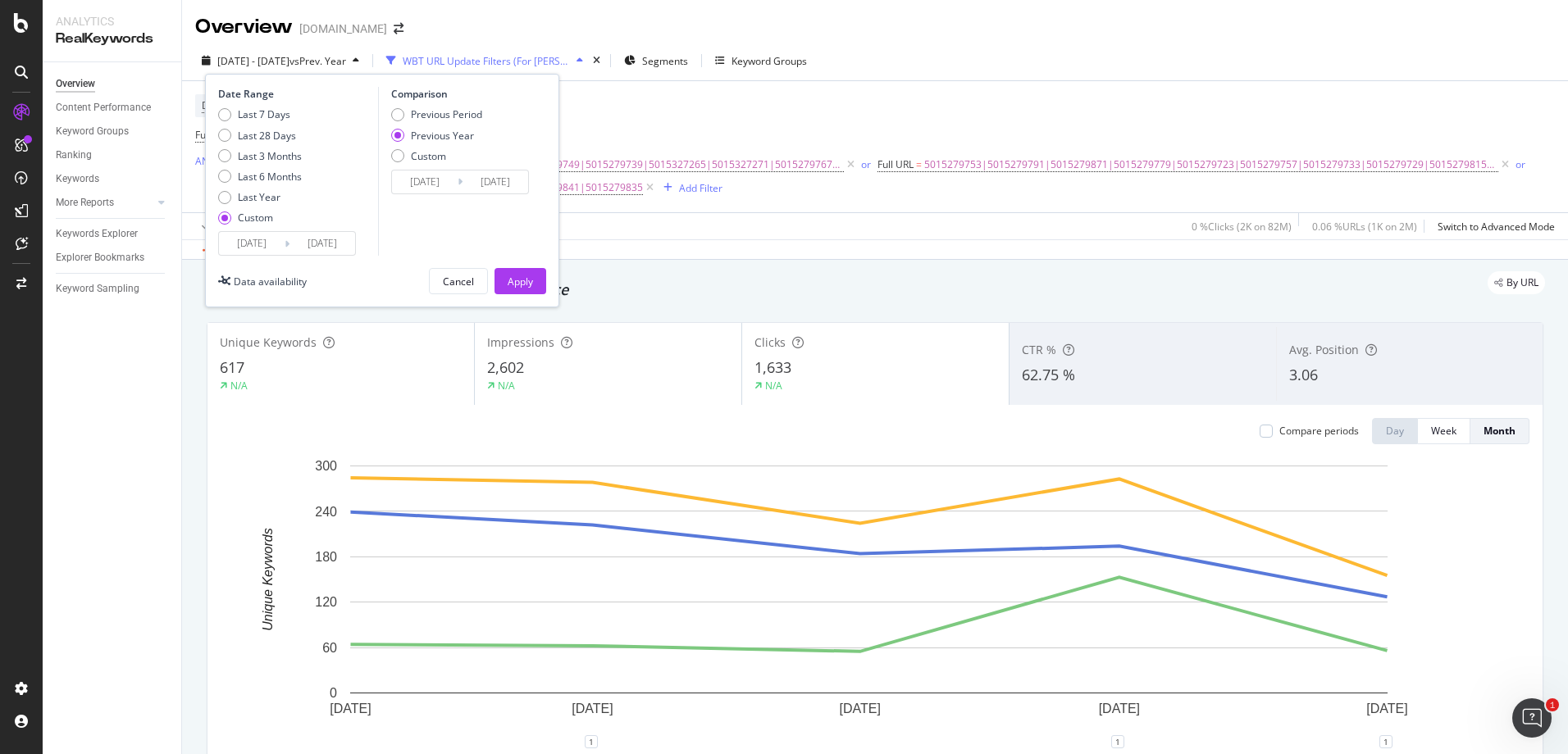 click on "[DATE]" at bounding box center [425, 182] 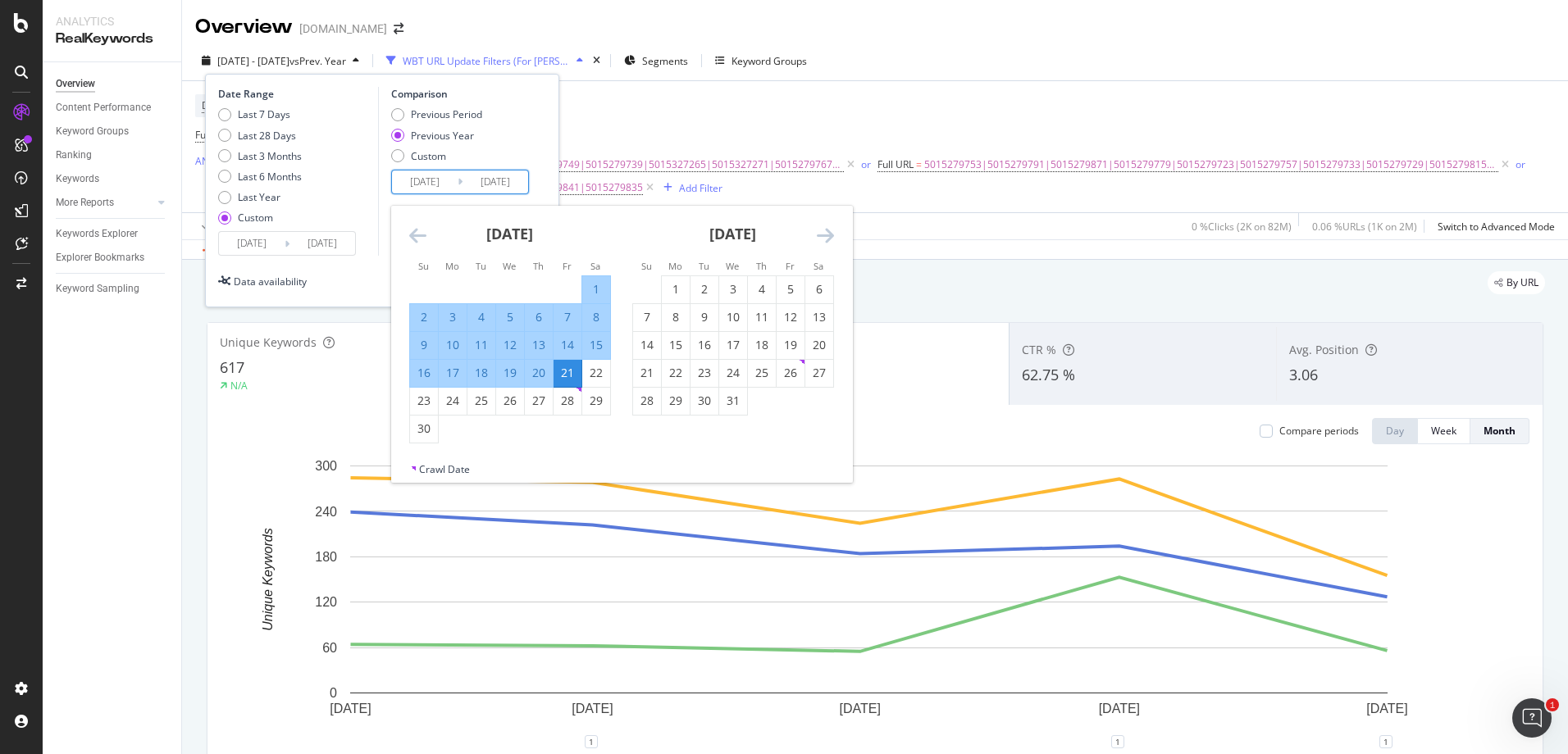click on "[DATE]" at bounding box center [425, 182] 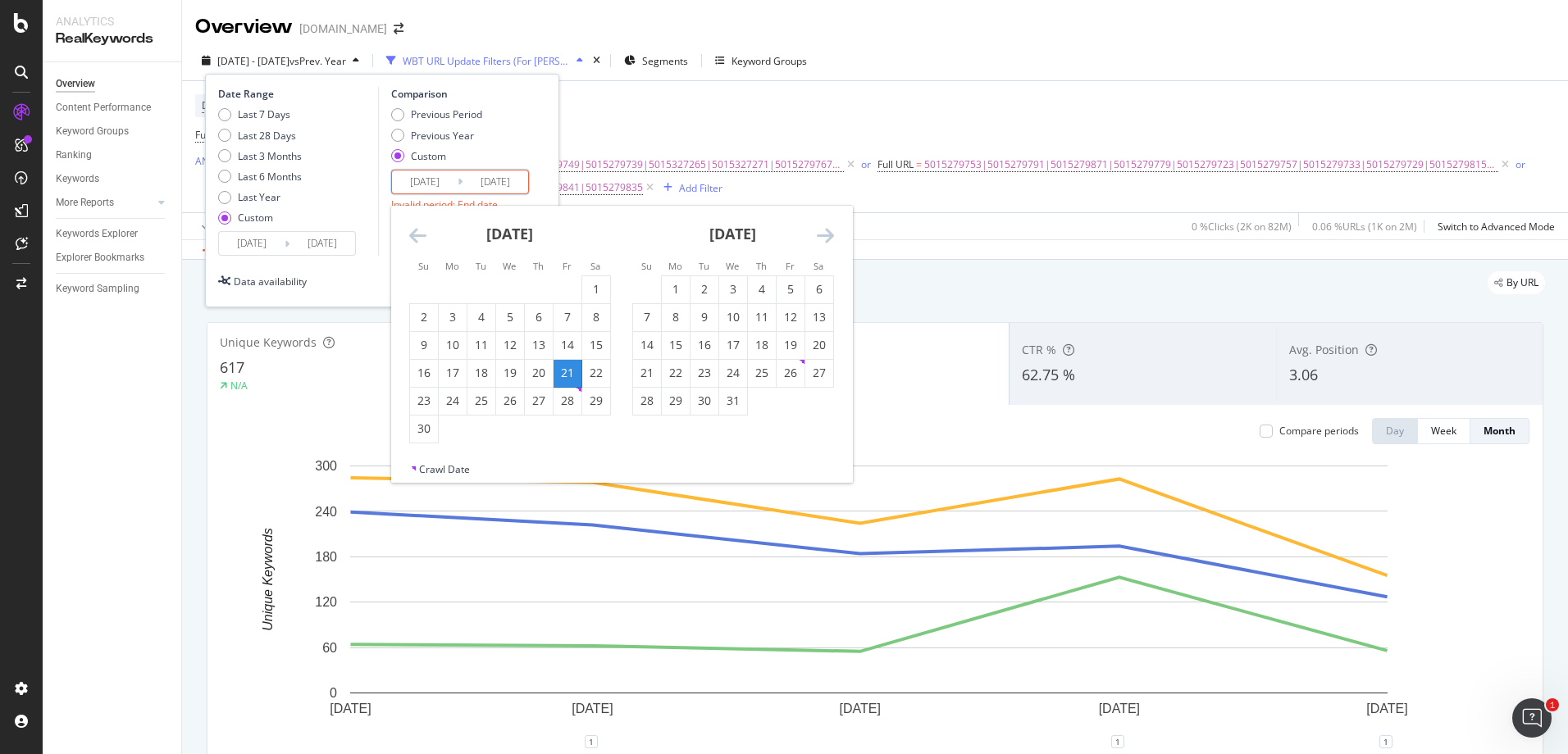 click on "Previous Period Previous Year Custom" at bounding box center (463, 138) 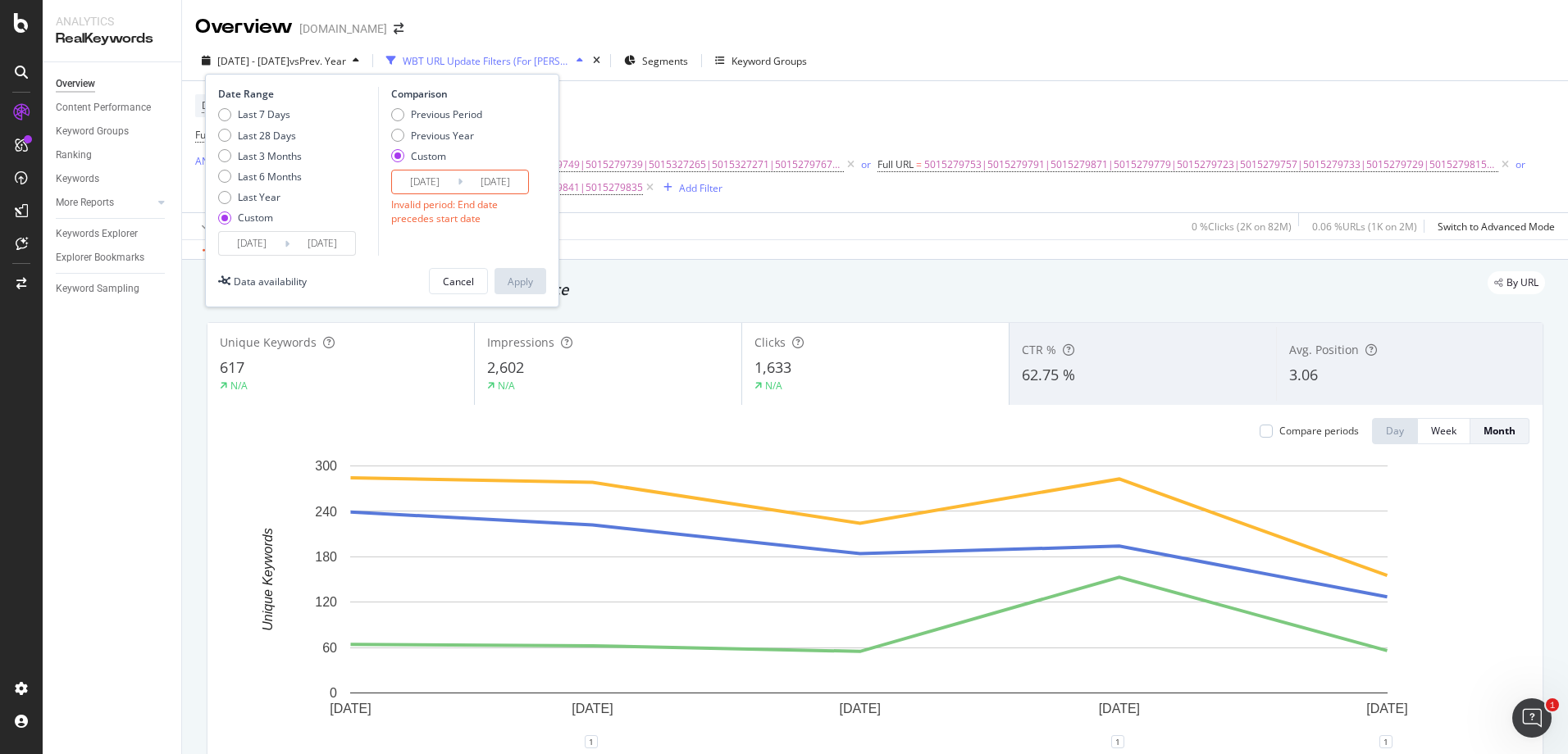 click on "[DATE]" at bounding box center (425, 182) 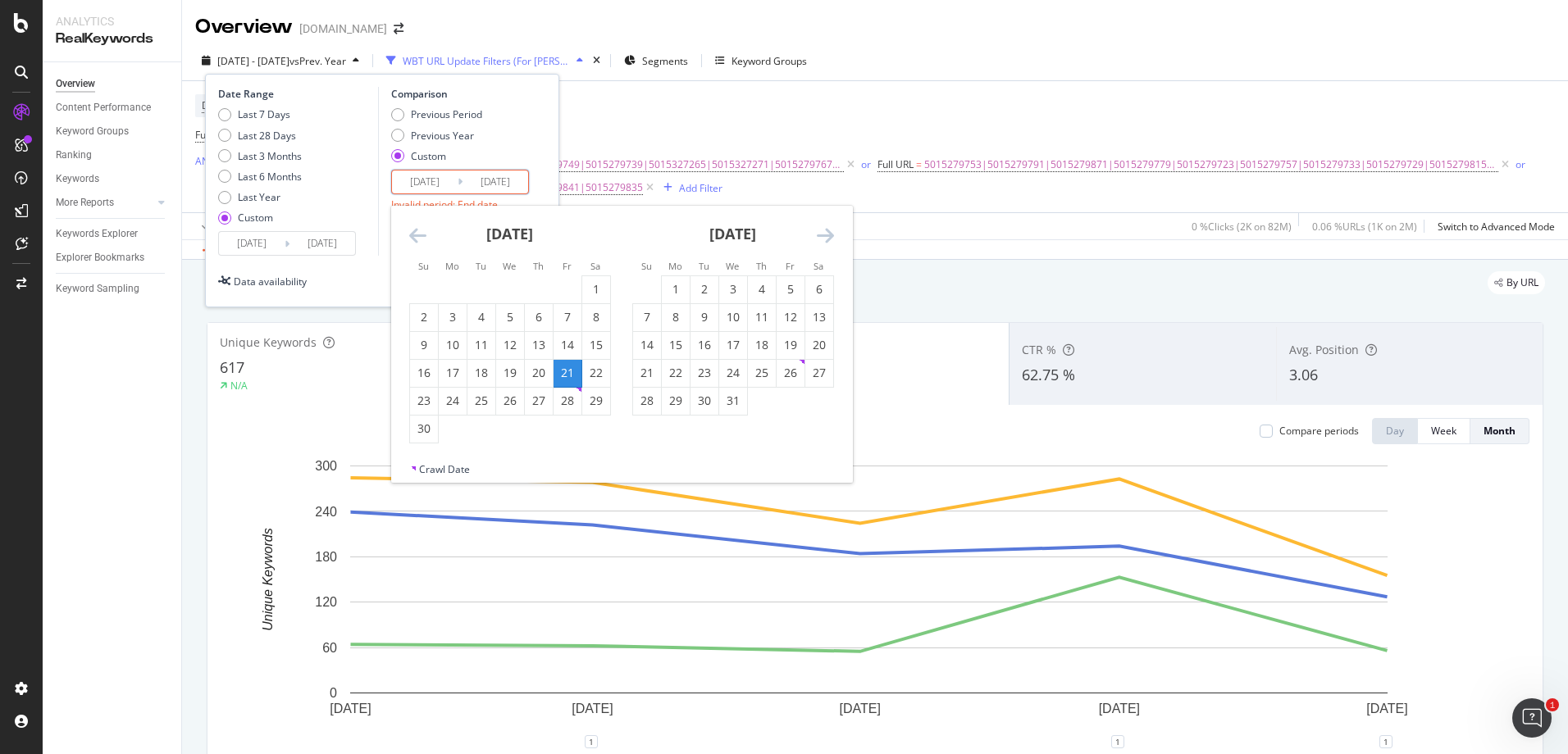 click on "Previous Period Previous Year Custom" at bounding box center (463, 138) 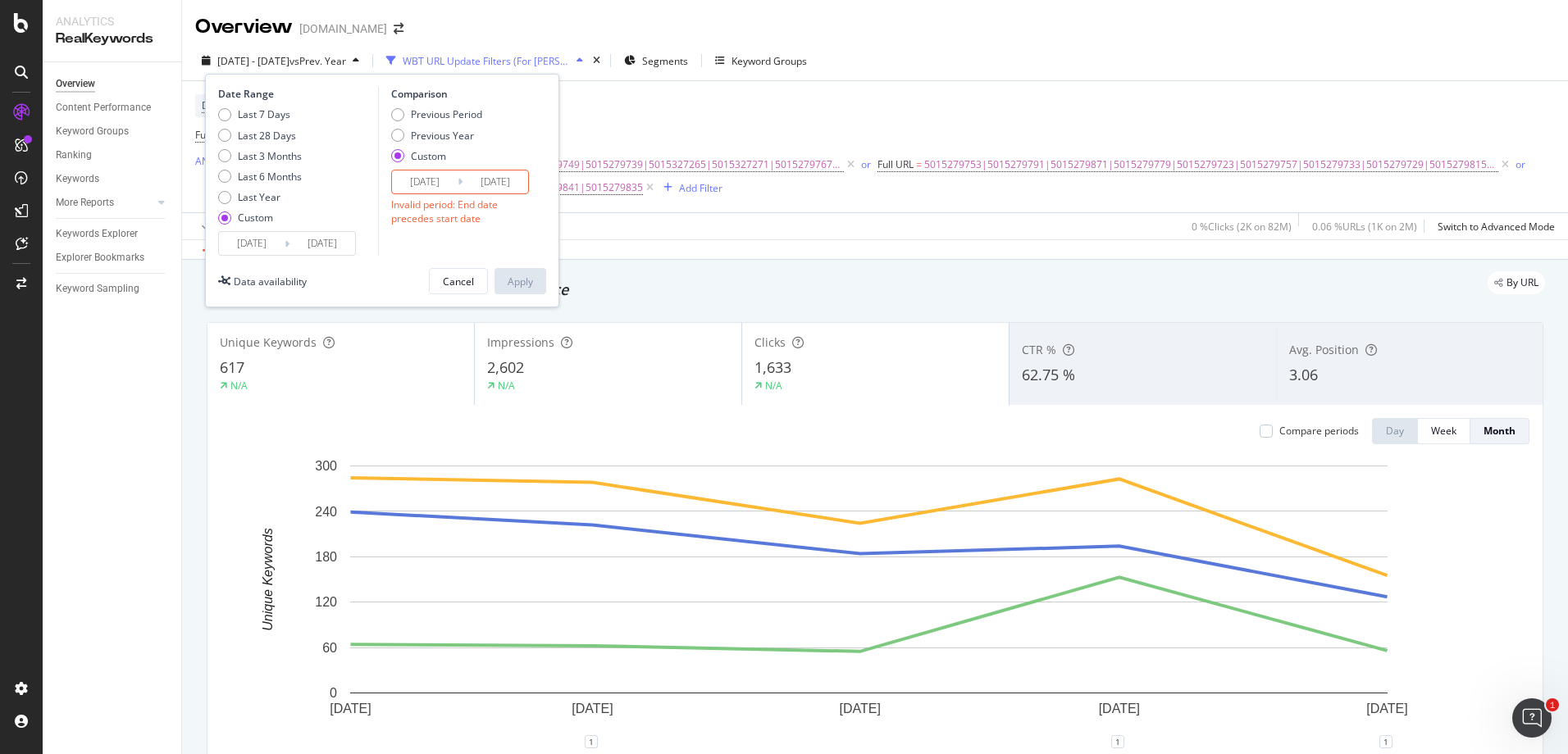 click on "[DATE]" at bounding box center [425, 182] 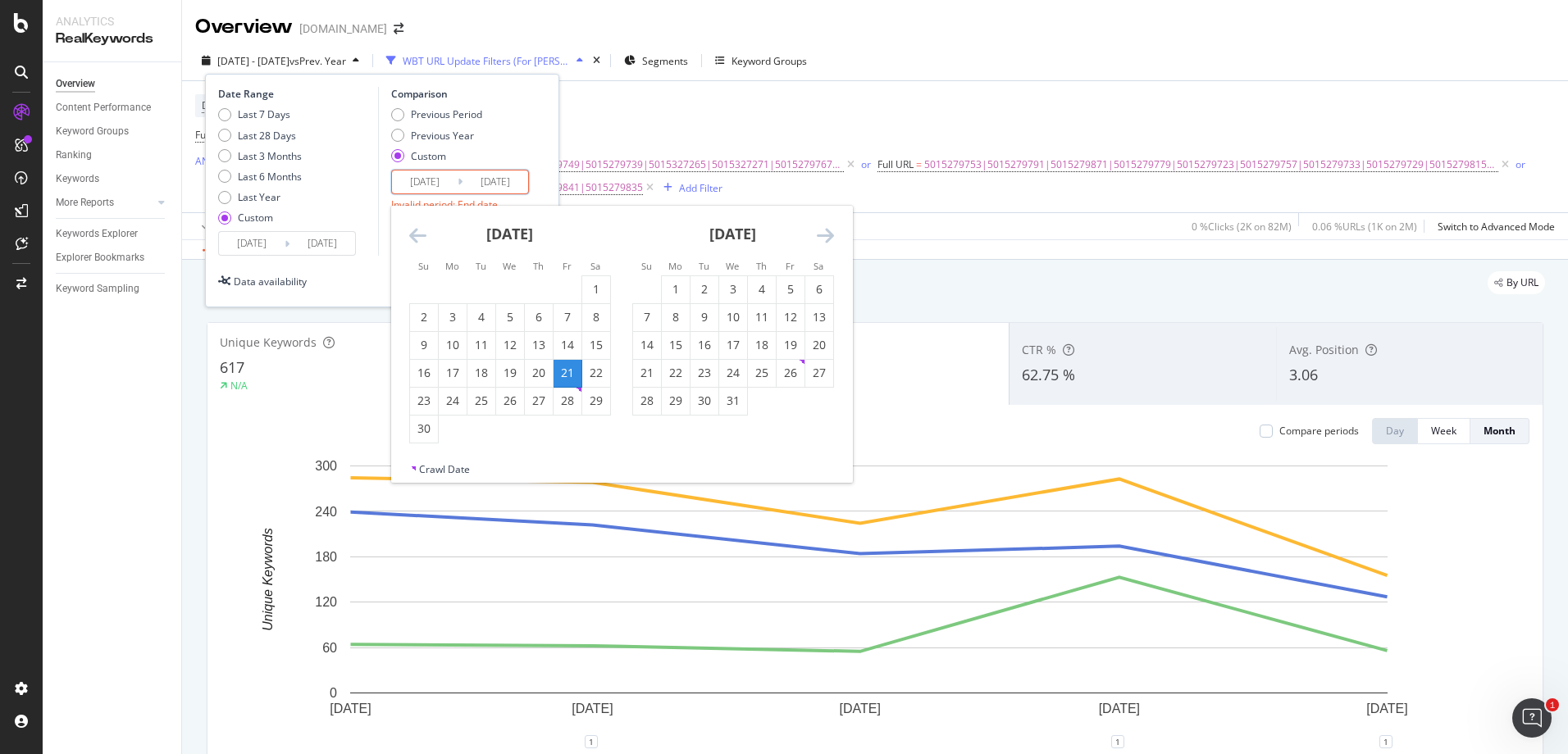 type on "[DATE]" 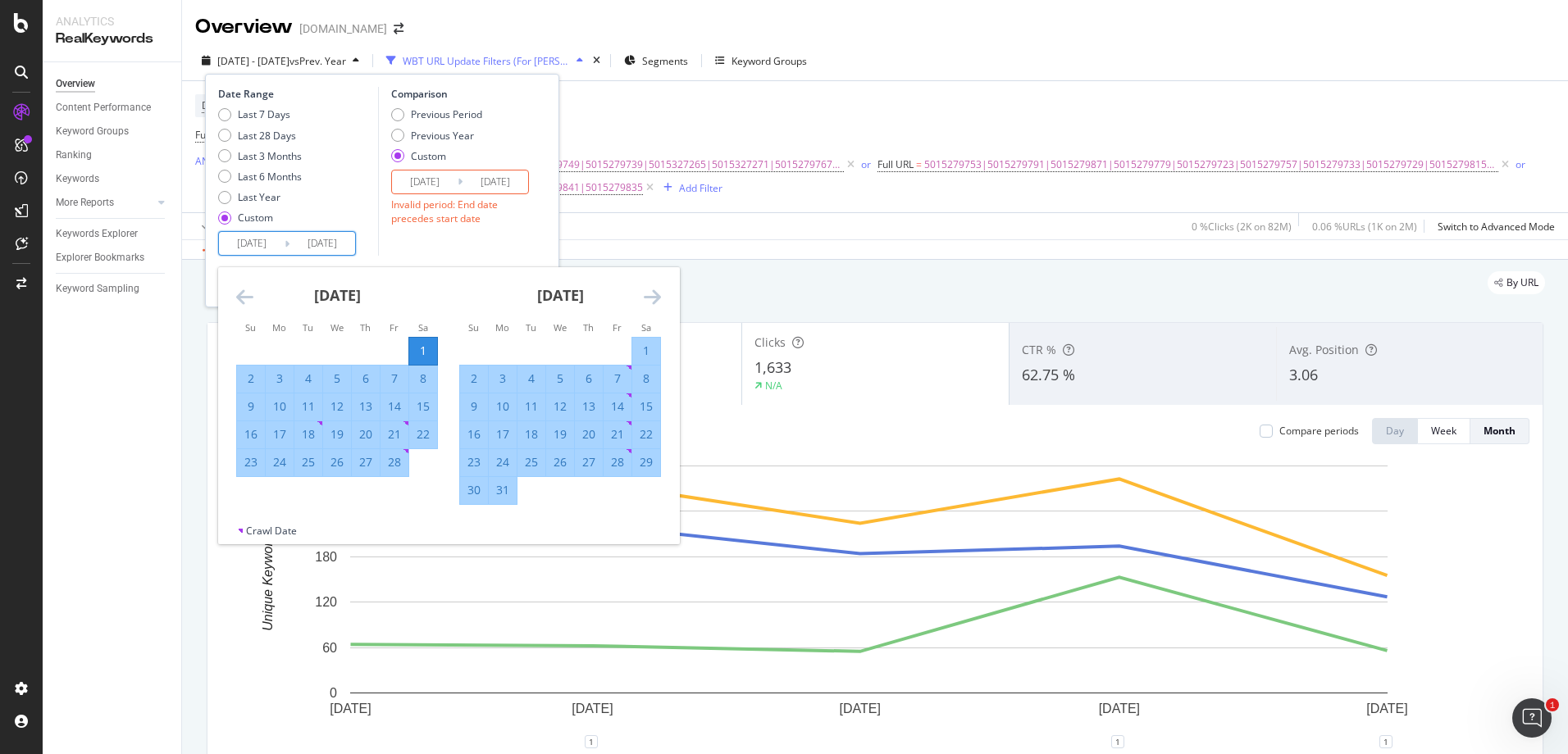 click on "[DATE]" at bounding box center (252, 243) 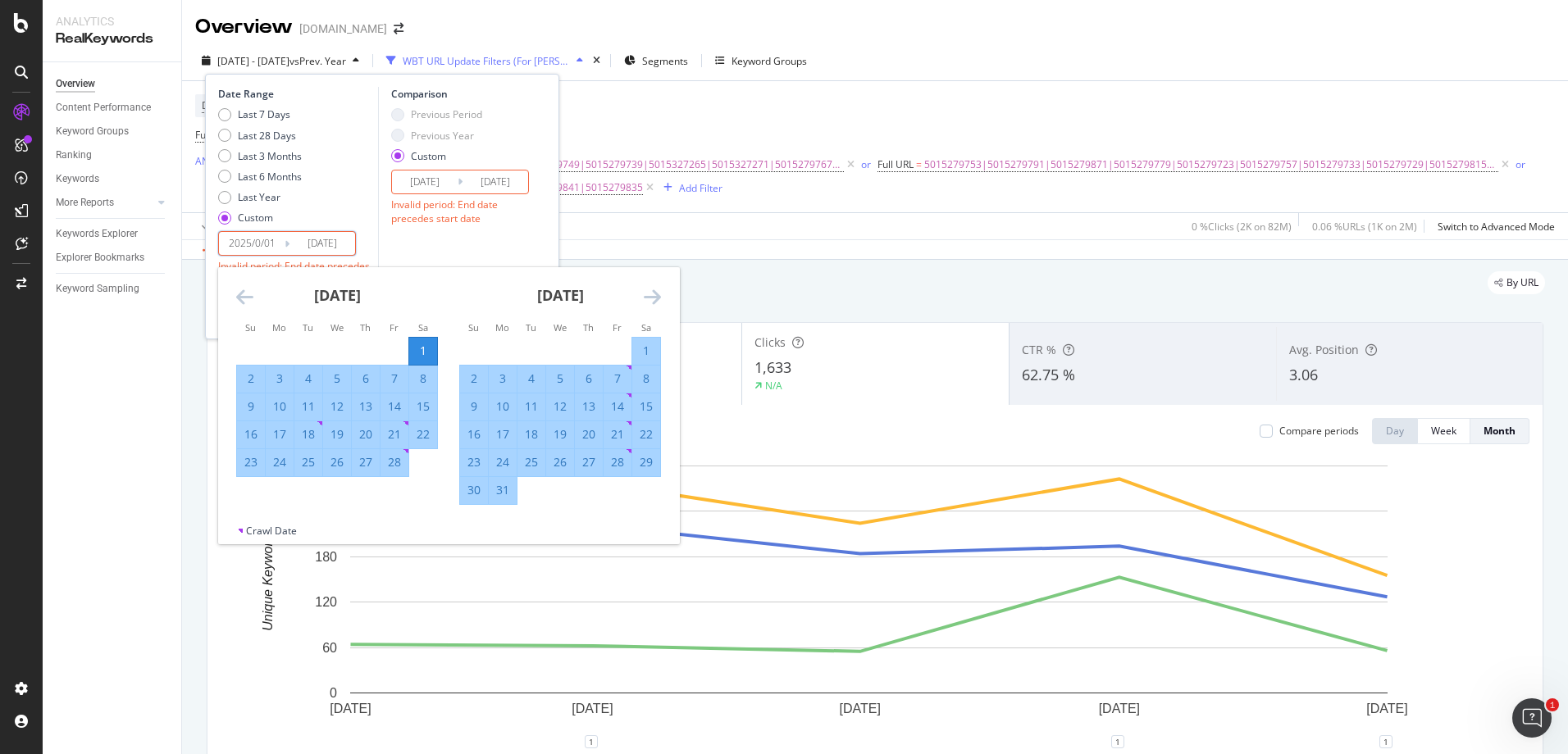 type on "[DATE]" 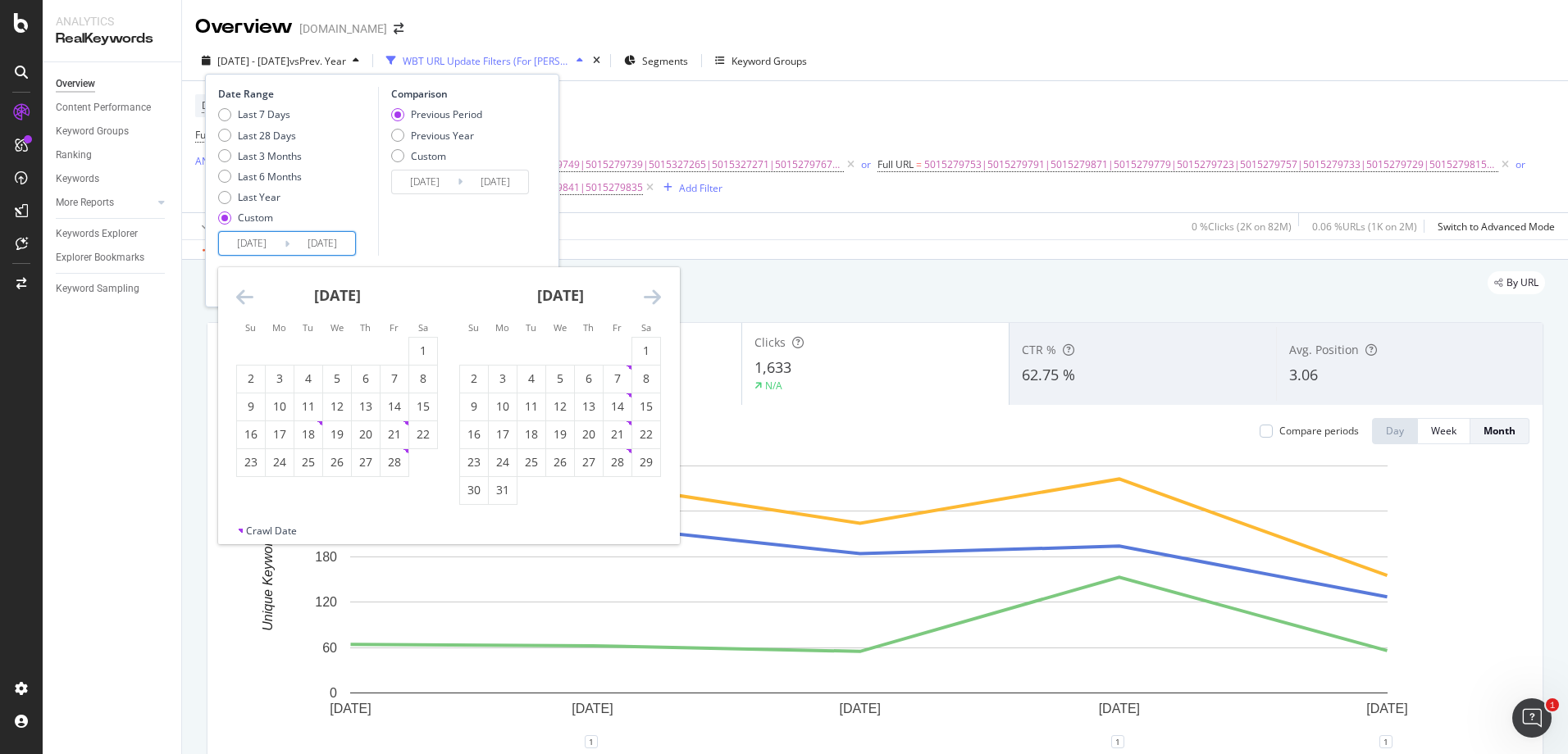click on "[DATE]" at bounding box center (252, 243) 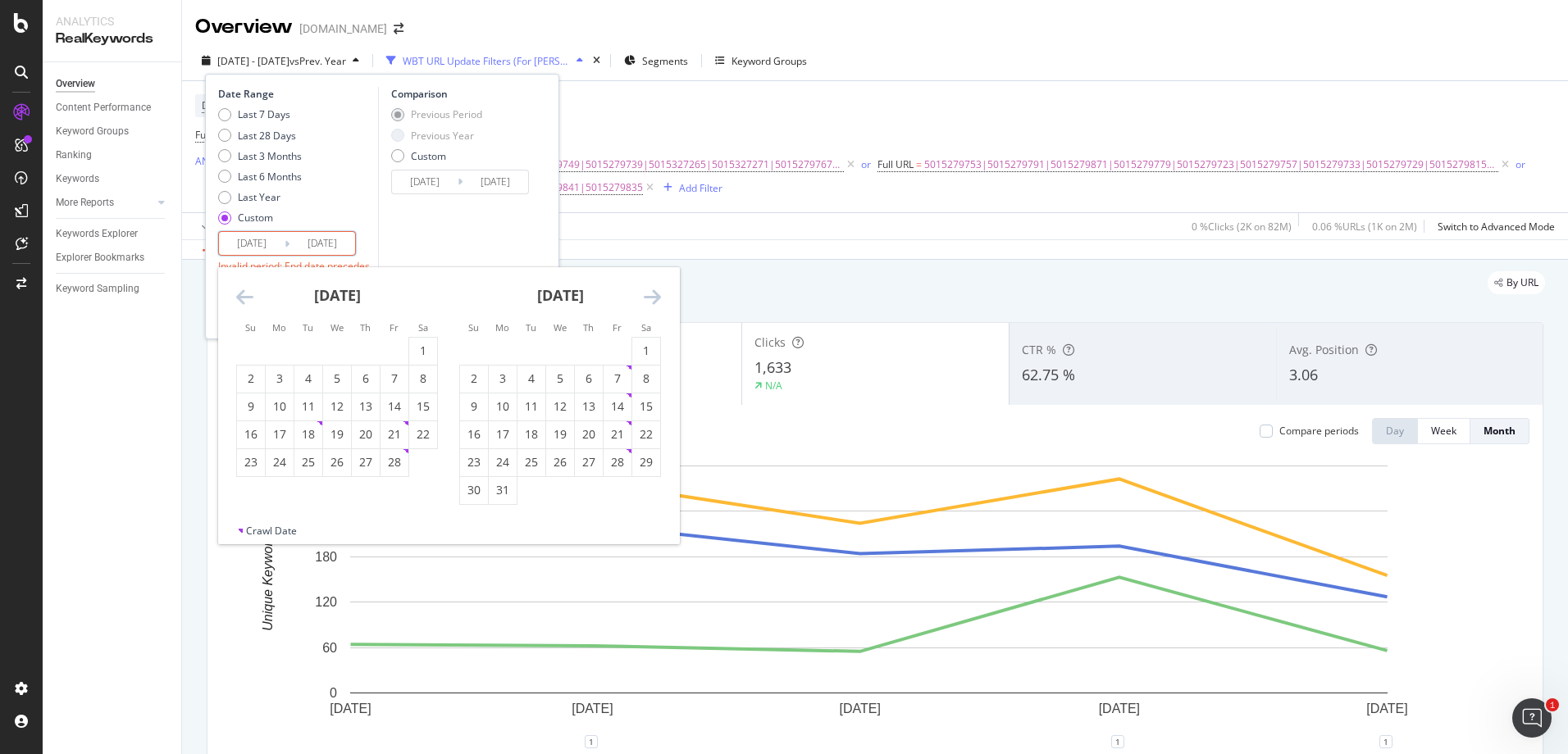 type on "[DATE]" 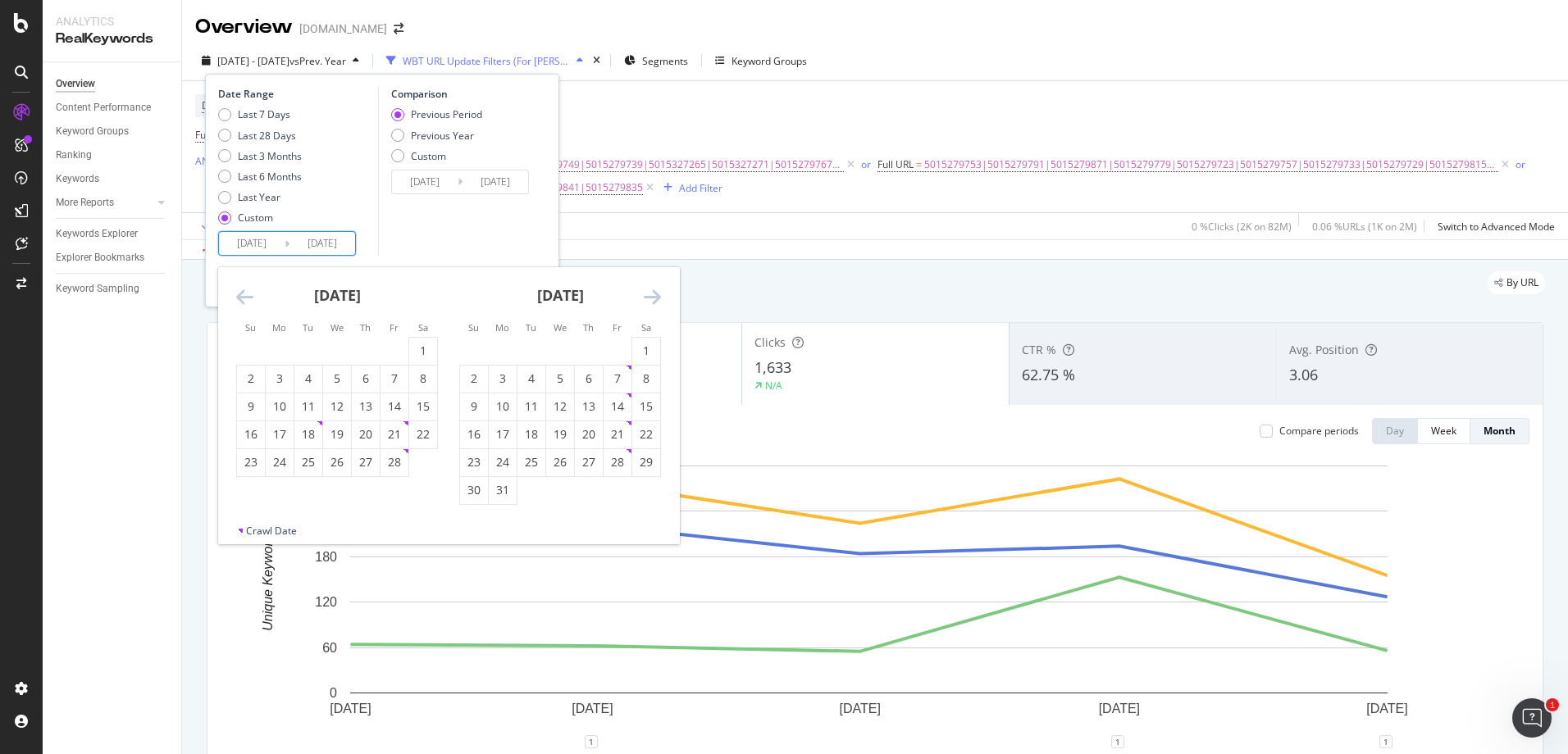 click on "[DATE]" at bounding box center [322, 243] 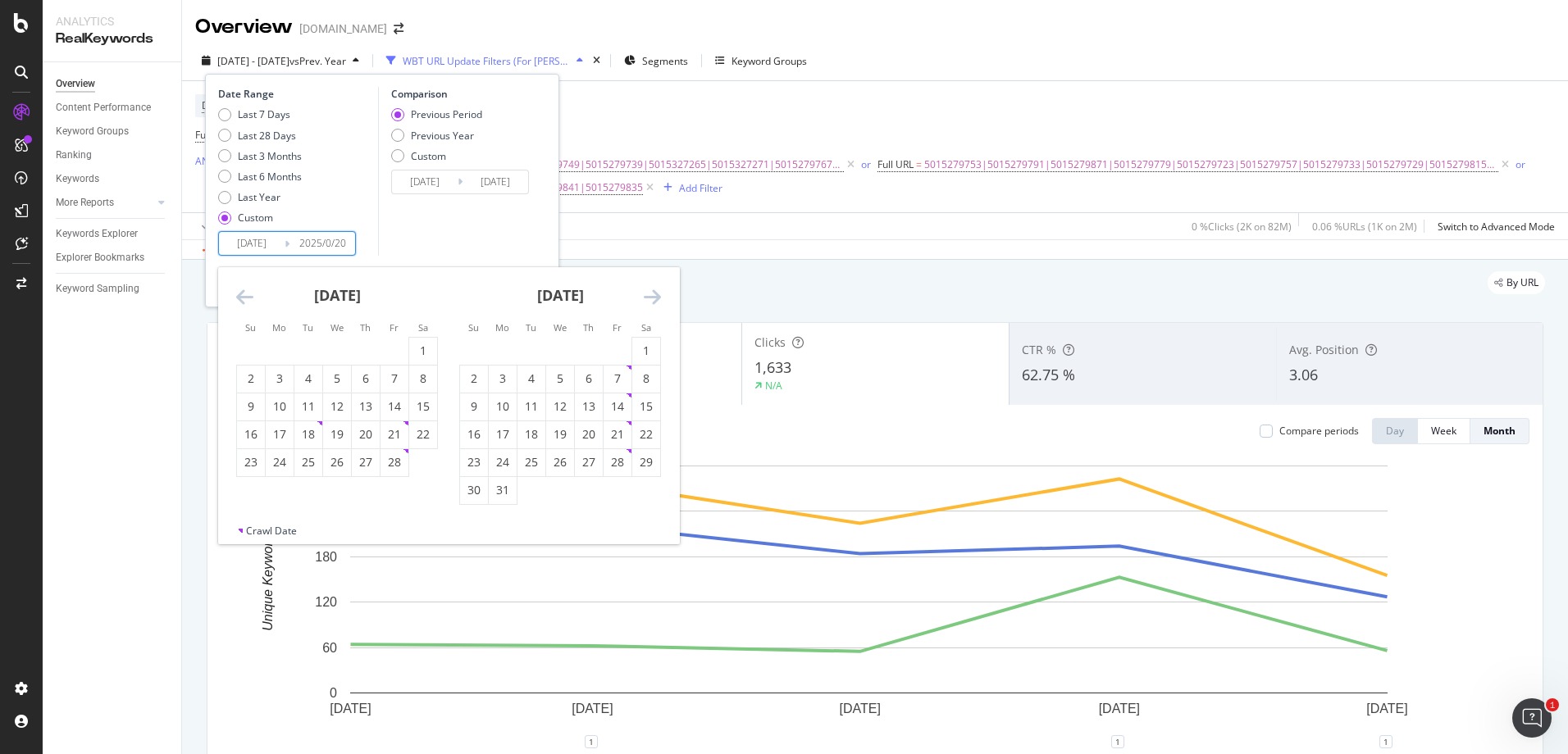 type on "[DATE]" 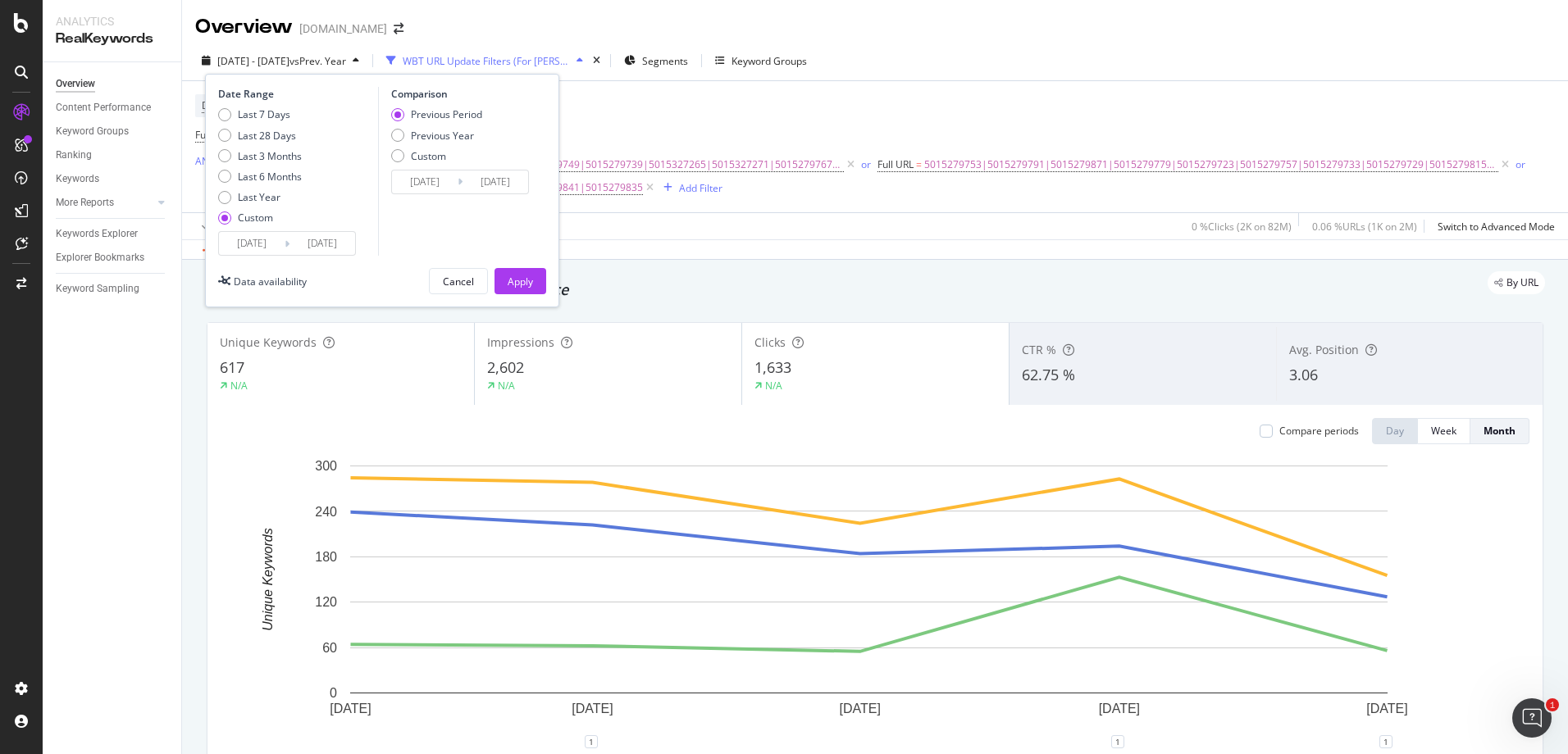 type on "[DATE]" 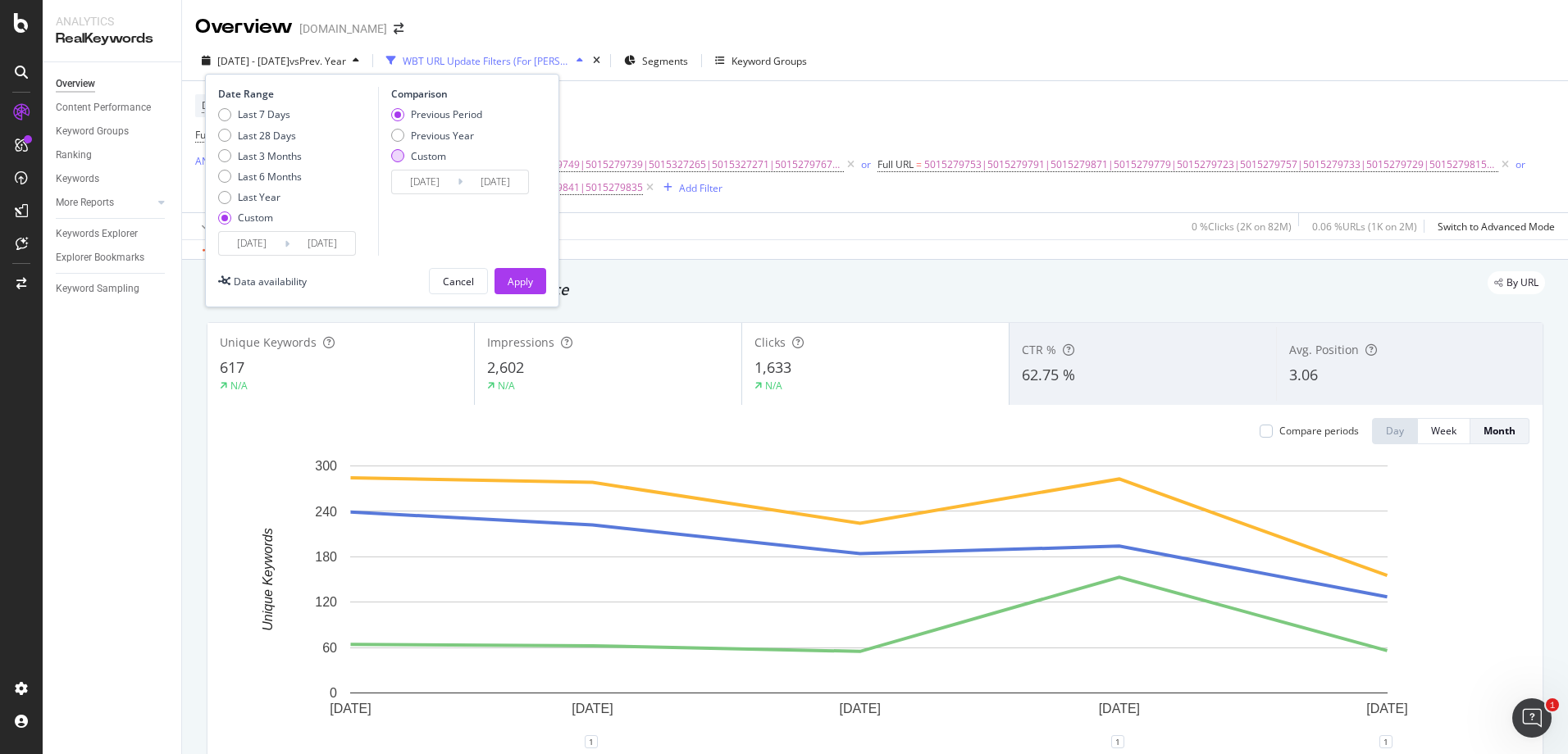 click at bounding box center (398, 156) 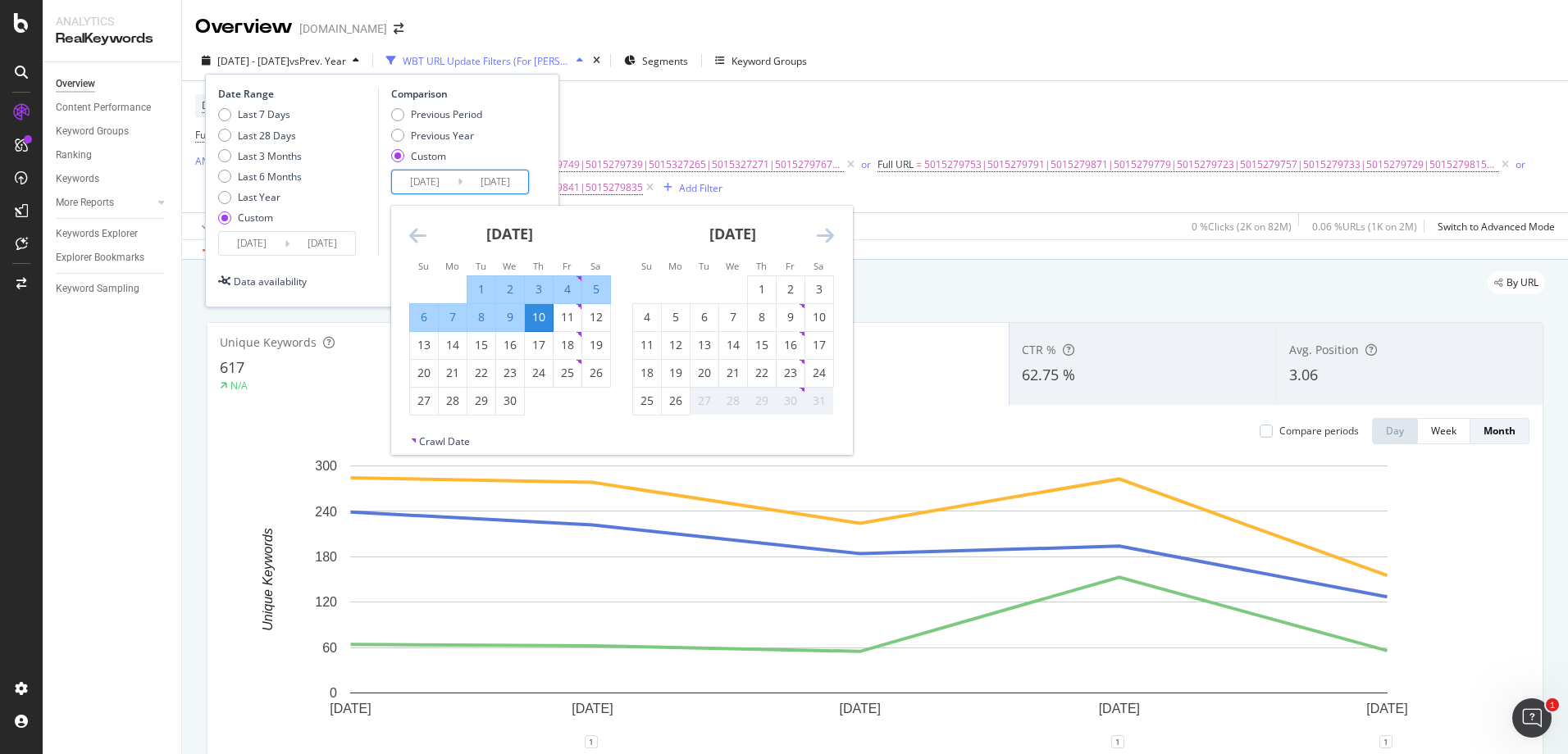 click on "[DATE]" at bounding box center [425, 182] 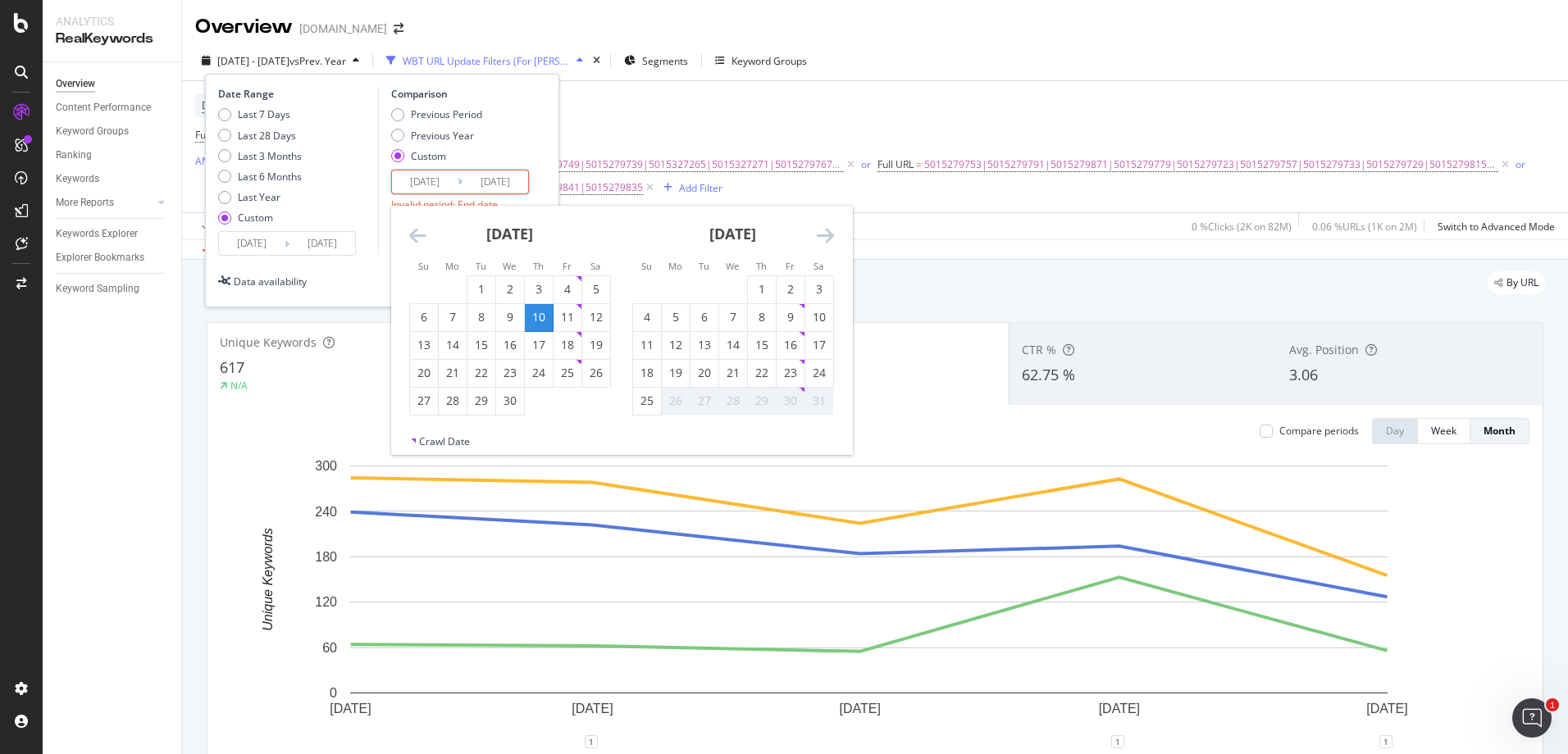 click on "[DATE]" at bounding box center (425, 182) 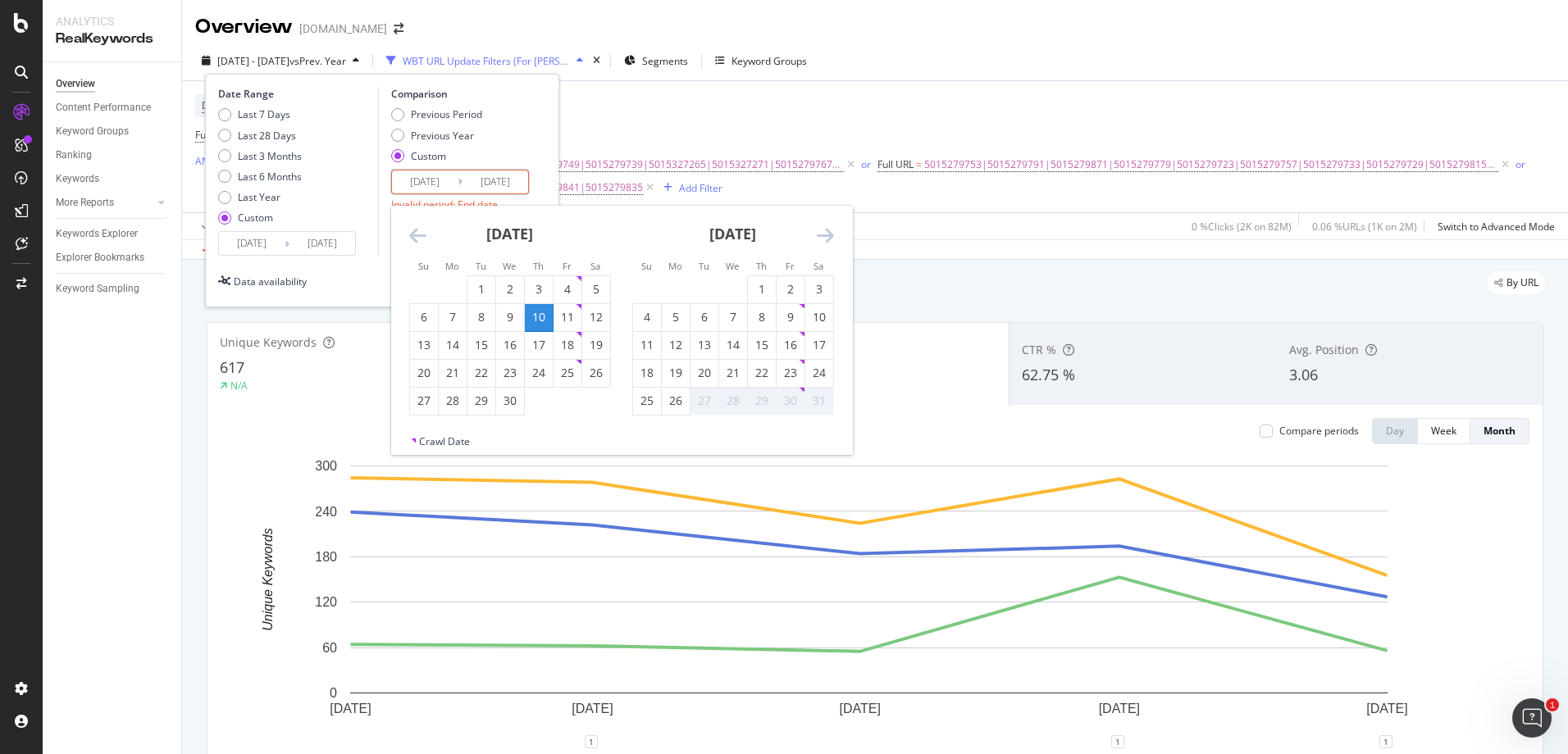 click on "[DATE]" at bounding box center [425, 182] 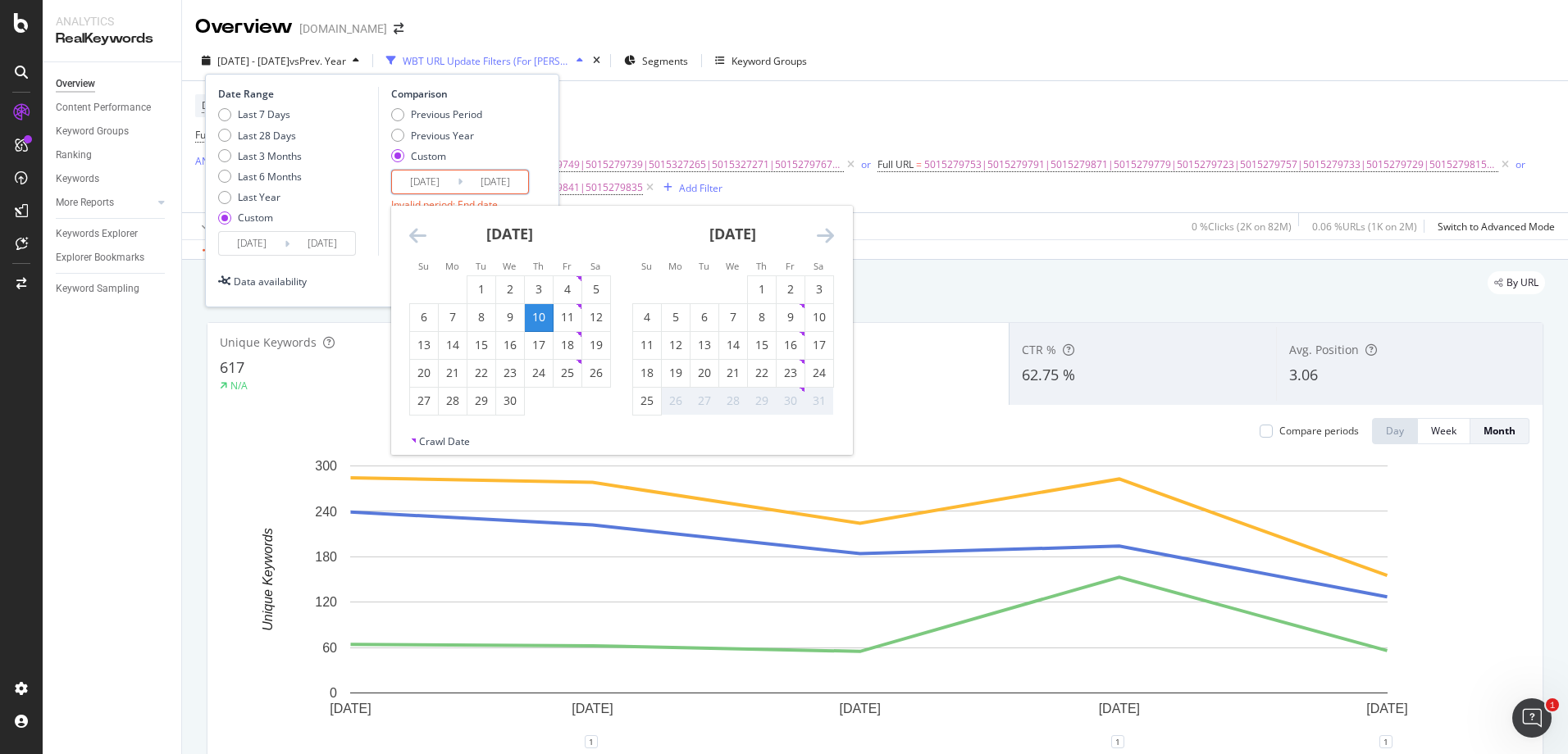 type on "[DATE]" 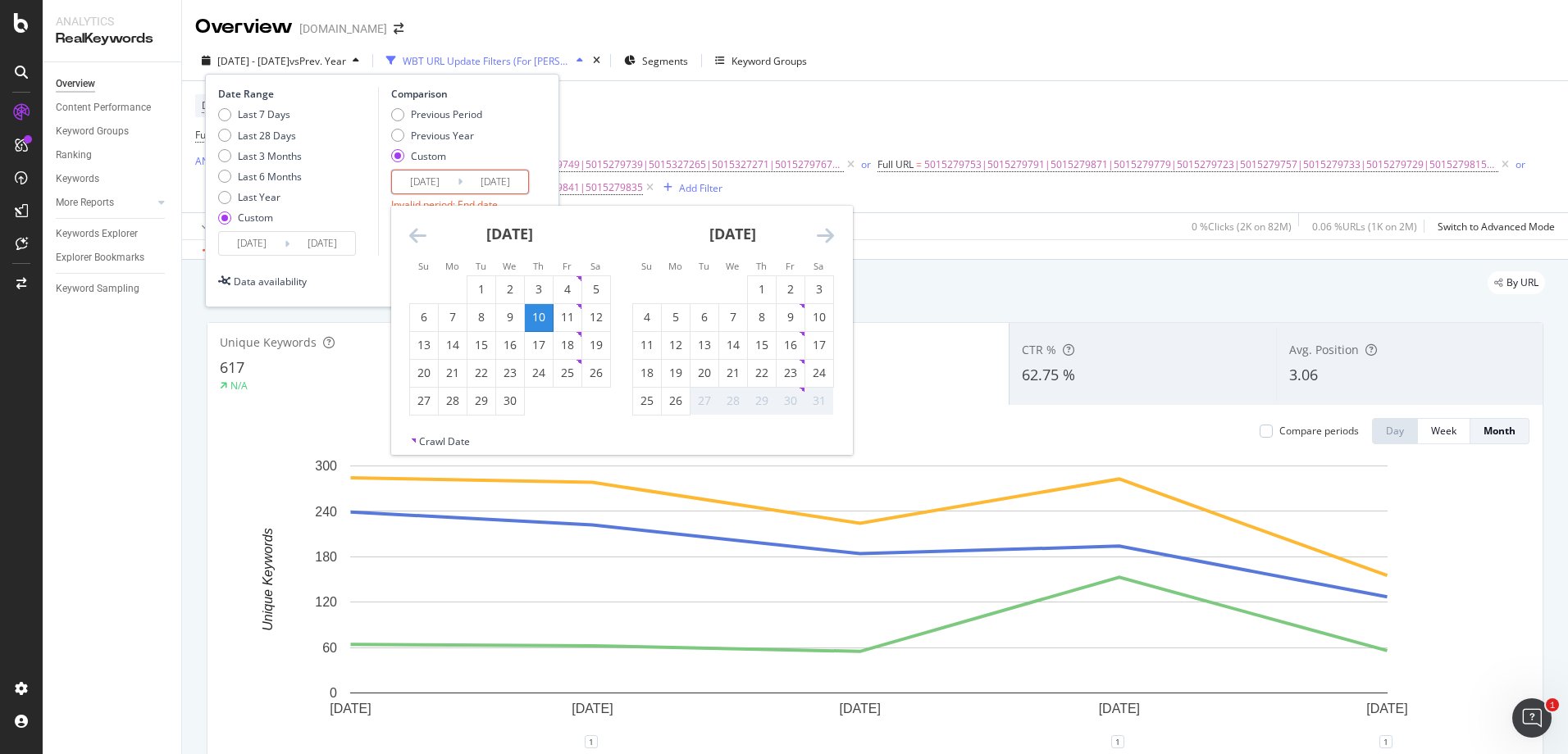 click on "[DATE]" at bounding box center (495, 182) 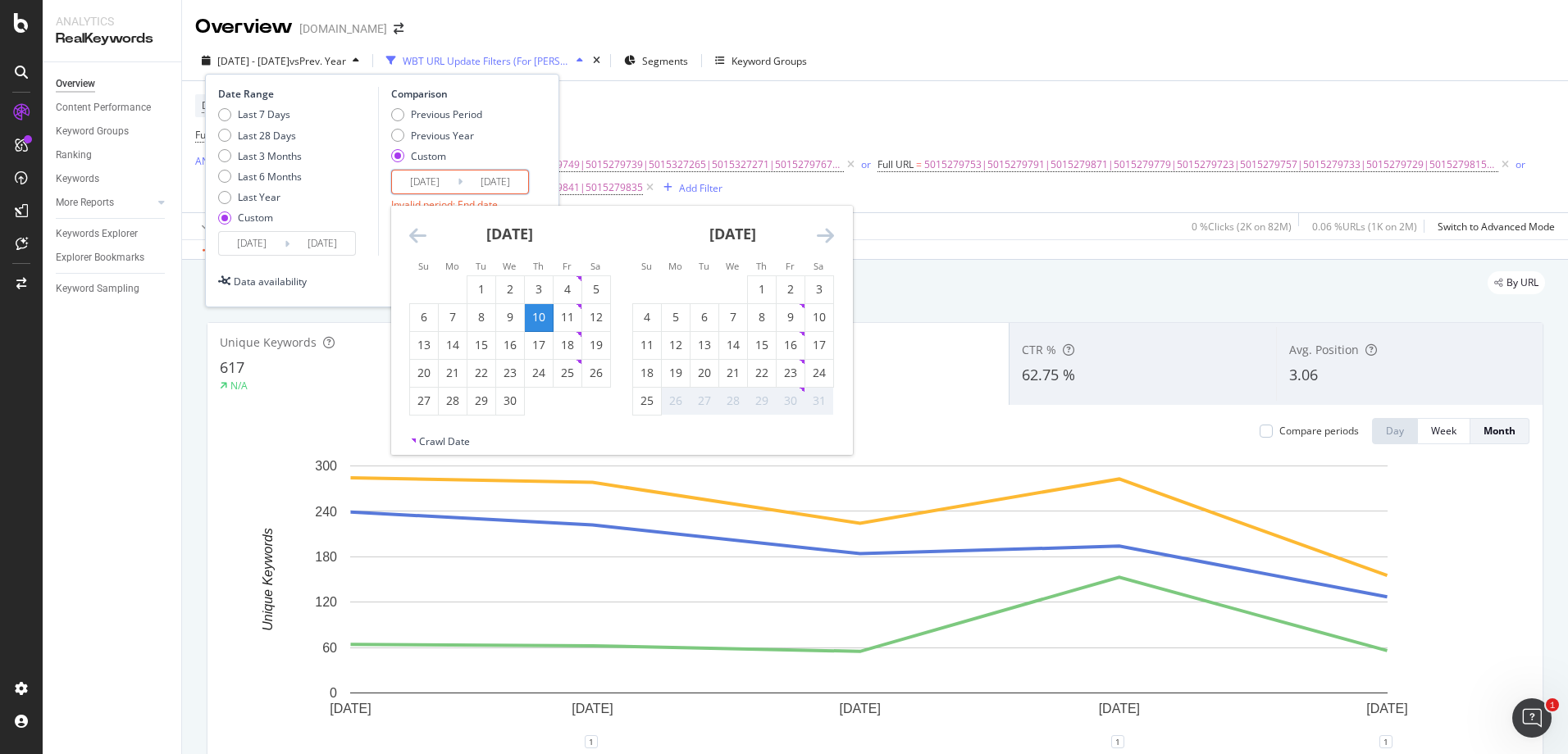 click on "Previous Period Previous Year Custom" at bounding box center (463, 138) 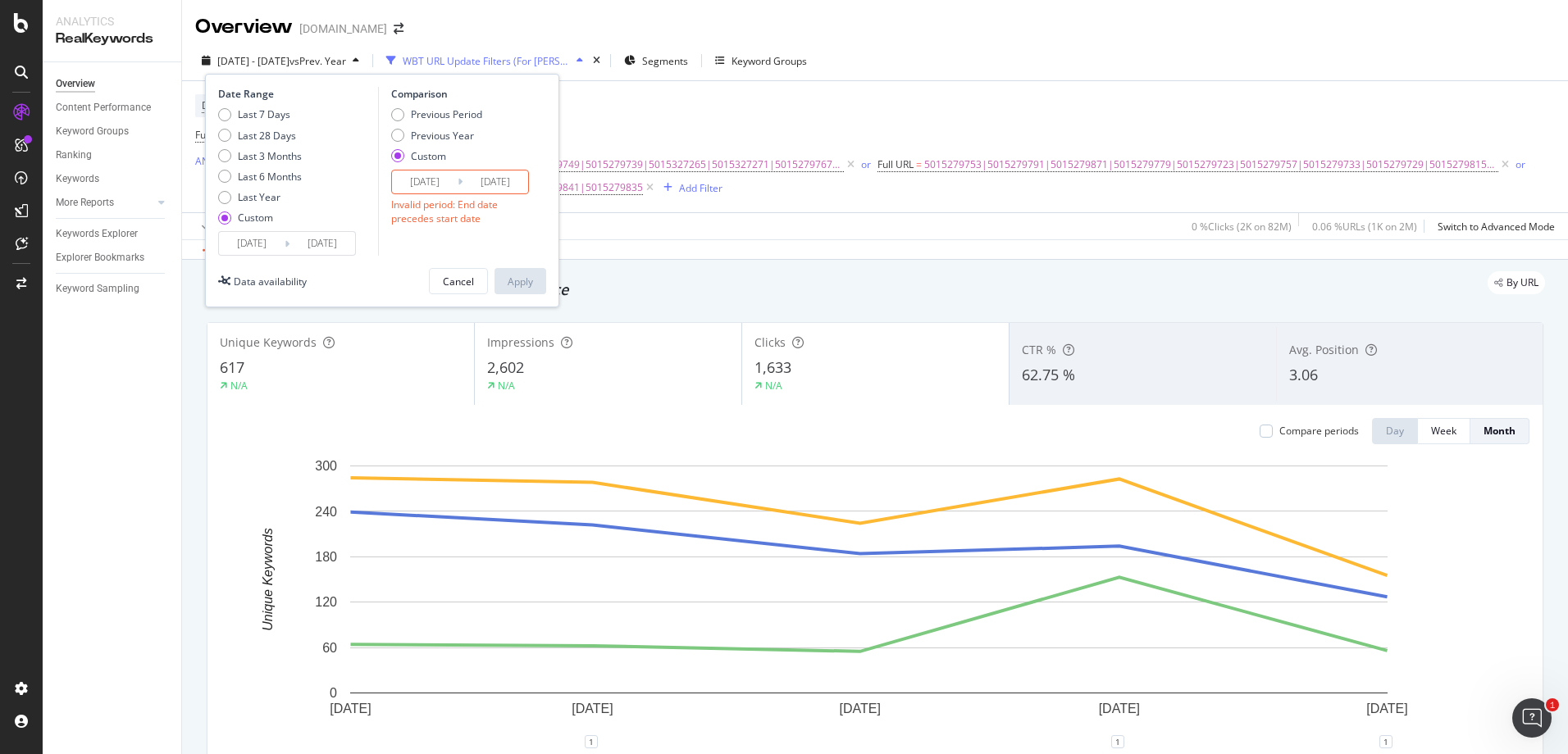 click at bounding box center (460, 181) 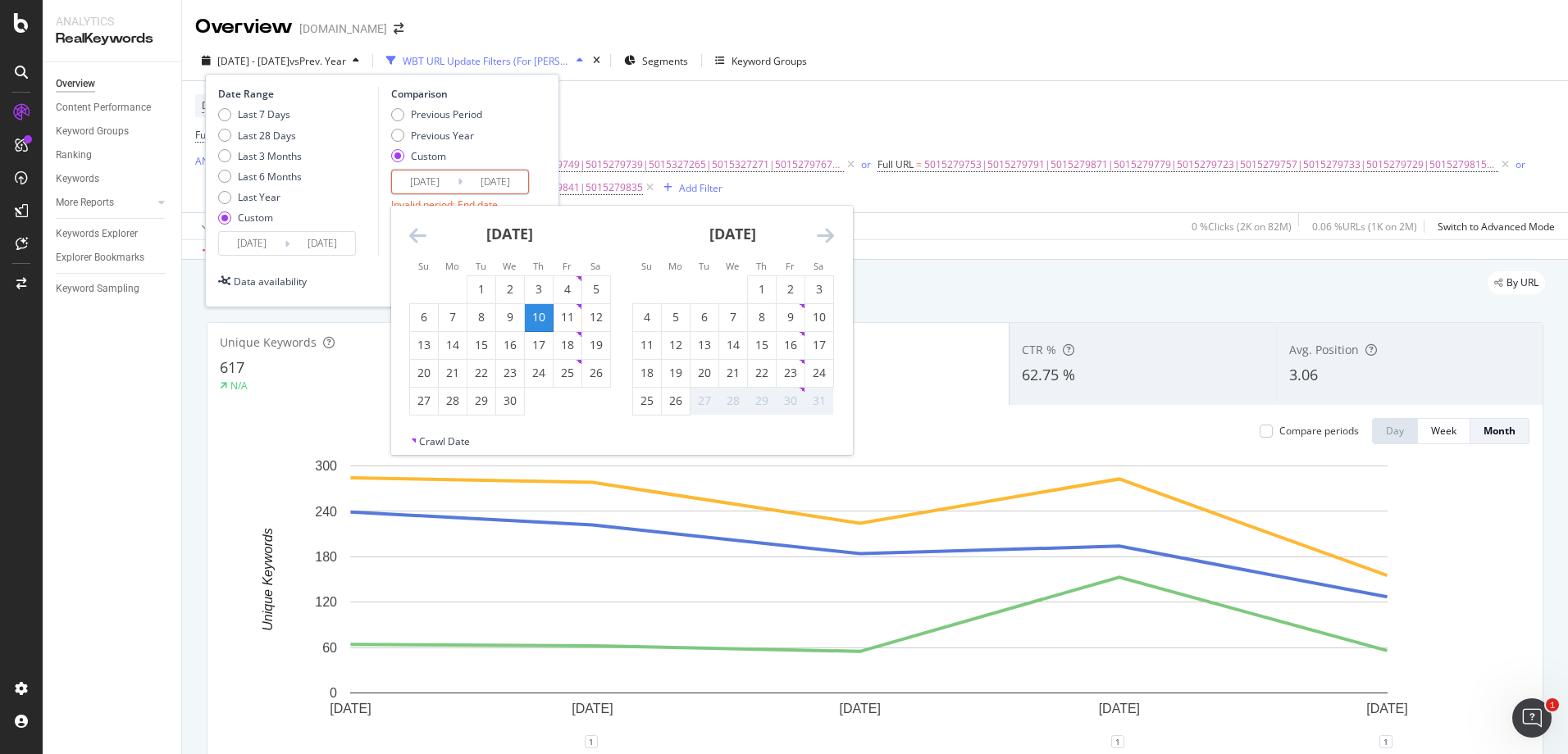 click on "[DATE]" at bounding box center [425, 182] 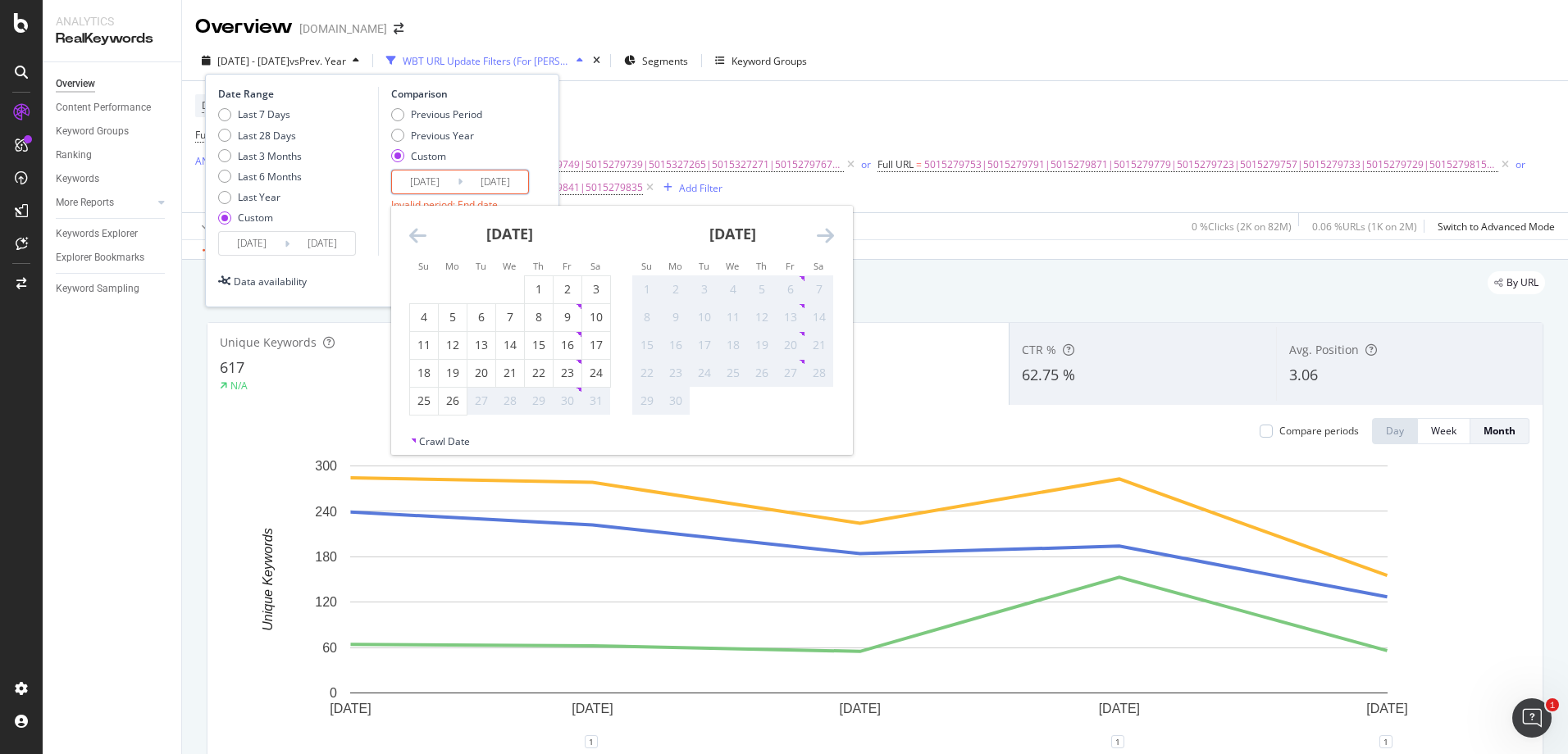 click at bounding box center (417, 235) 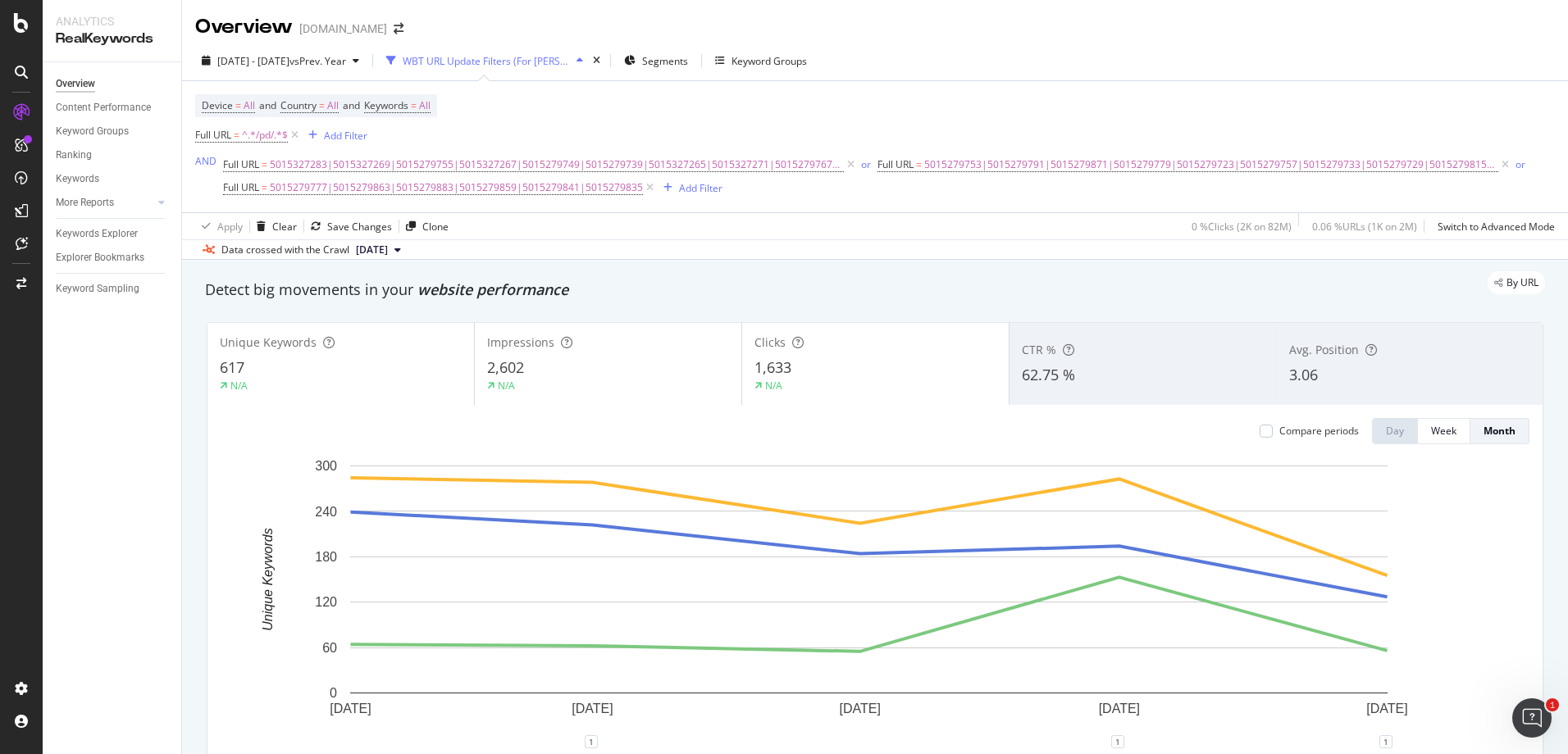 click on "Device   =     All  and  Country   =     All  and  Keywords   =     All Full URL   =     ^.*/pd/.*$ Add Filter AND Full URL   =     5015327283|5015327269|5015279755|5015327267|5015279749|5015279739|5015327265|5015327271|5015279767|5015327273|5015279851|5015327275|5015279785|5015279857|5015279799|5015279819|5015279765|5015279743|5015279771|5015279875|5015279737|5015279805|5015279881|5015279789|5015279829|5015279715|5015279741|5015279725|5015279751|5015279763|5015279825|5015279797|5015279775|5015279877|5015279869|5015279801|5015279867|5015279759|5015279803|5015279813|5015279861|5015279773|5015279887|5015279719 or Full URL   =     or Full URL   =     5015279777|5015279863|5015279883|5015279859|5015279841|5015279835 Add Filter" at bounding box center (875, 147) 